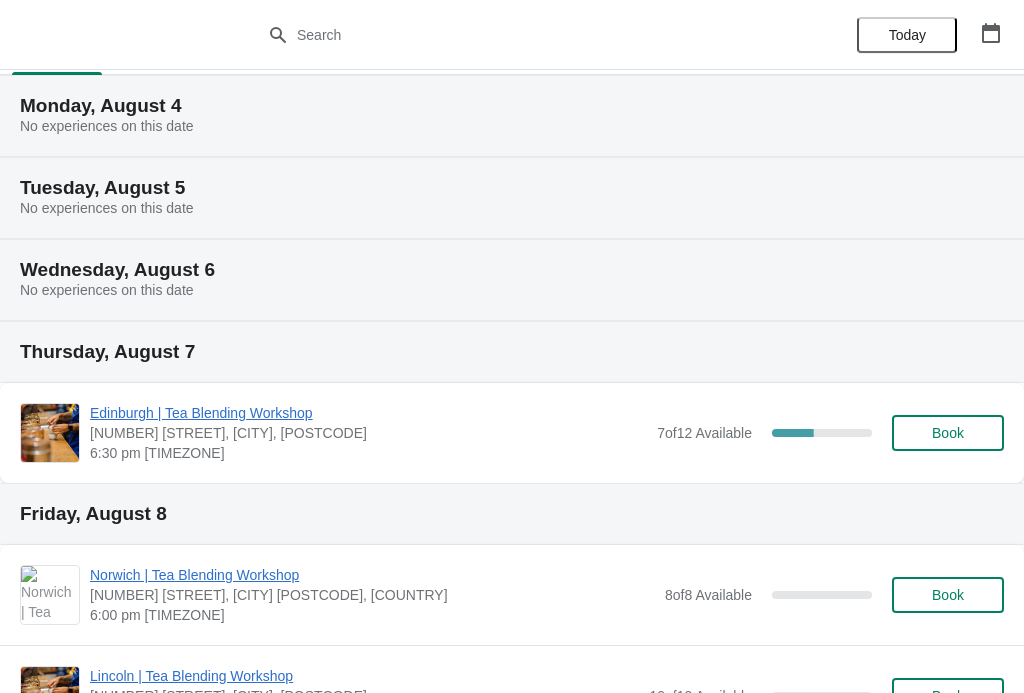 scroll, scrollTop: 42, scrollLeft: 0, axis: vertical 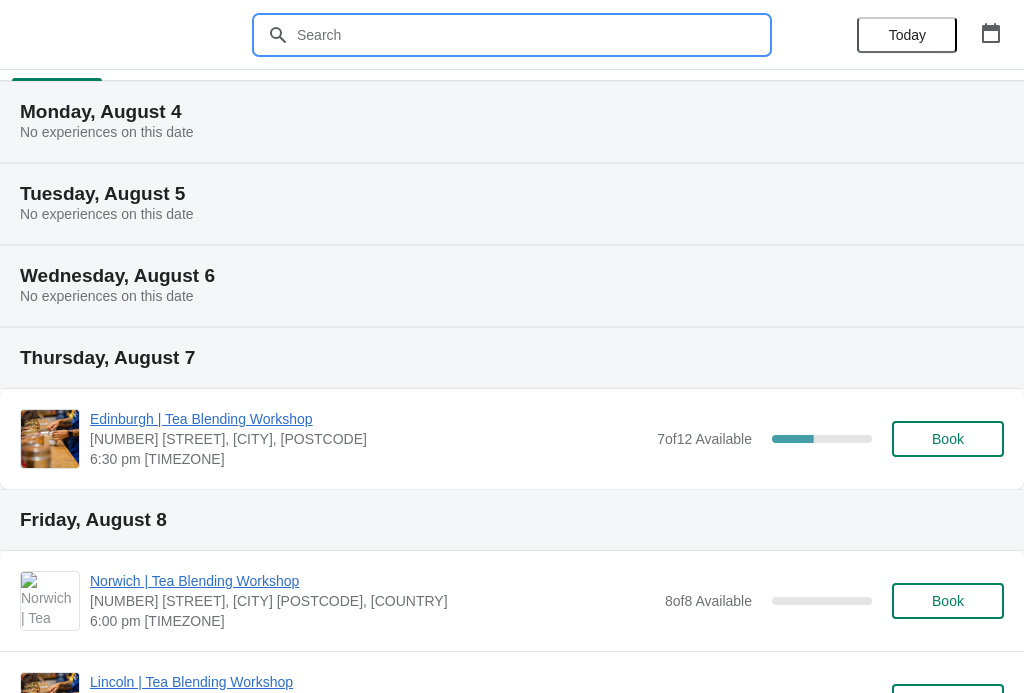 click at bounding box center (532, 35) 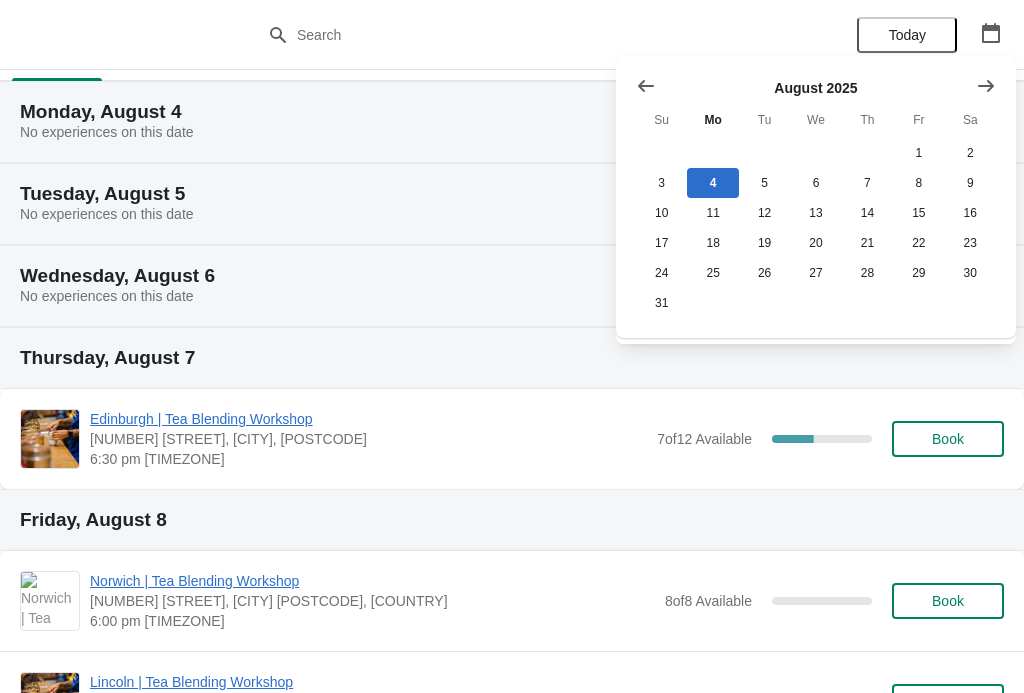 click 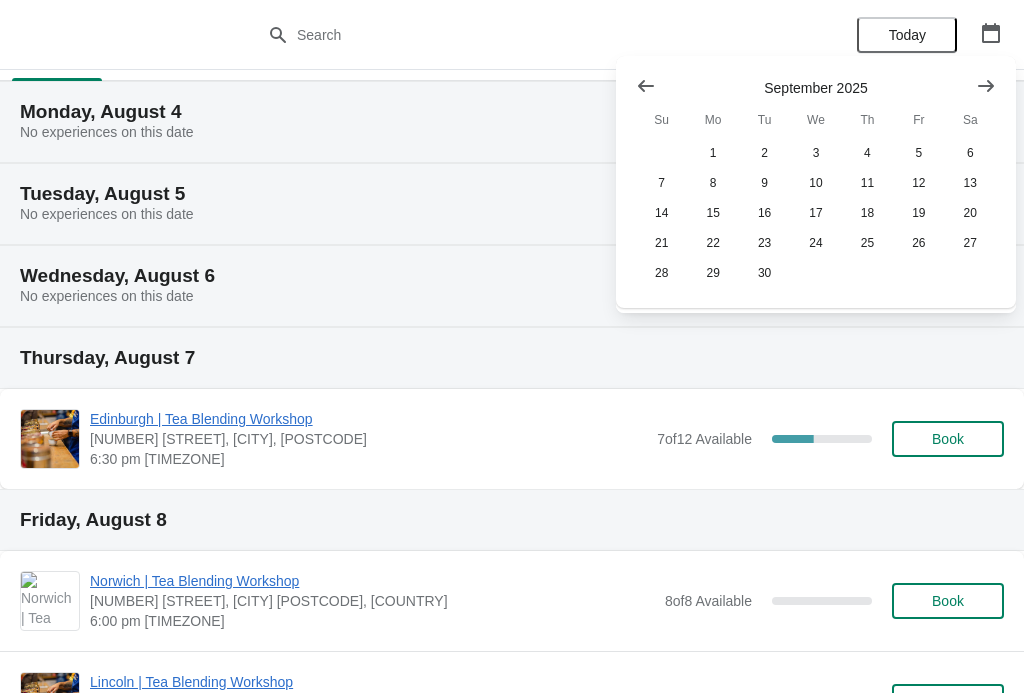 click on "10" at bounding box center (815, 183) 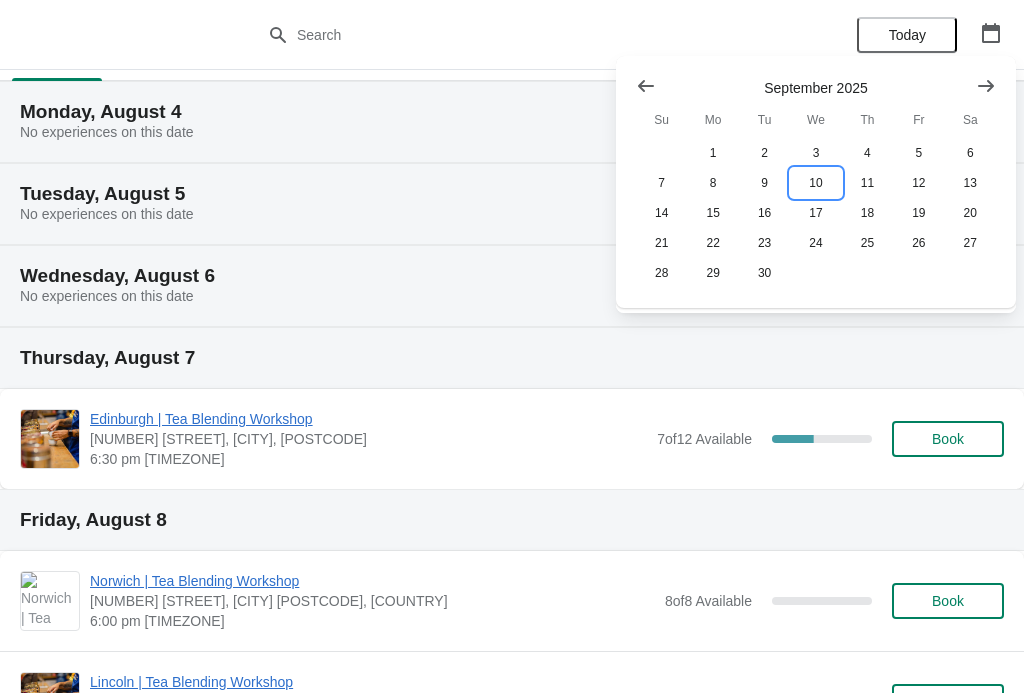 scroll, scrollTop: 0, scrollLeft: 0, axis: both 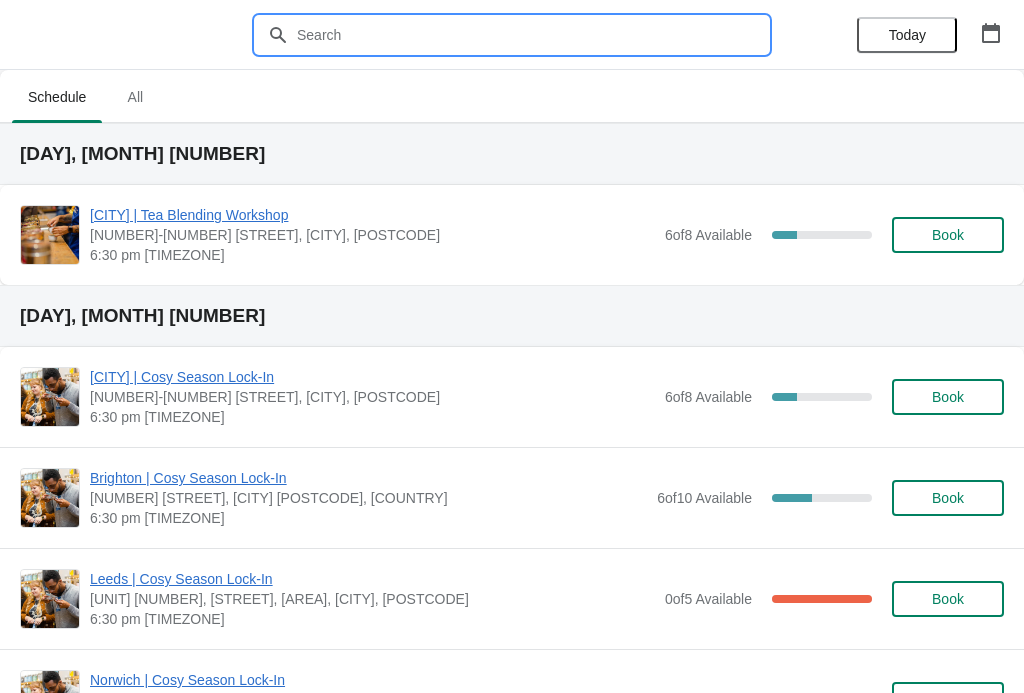 click at bounding box center [532, 35] 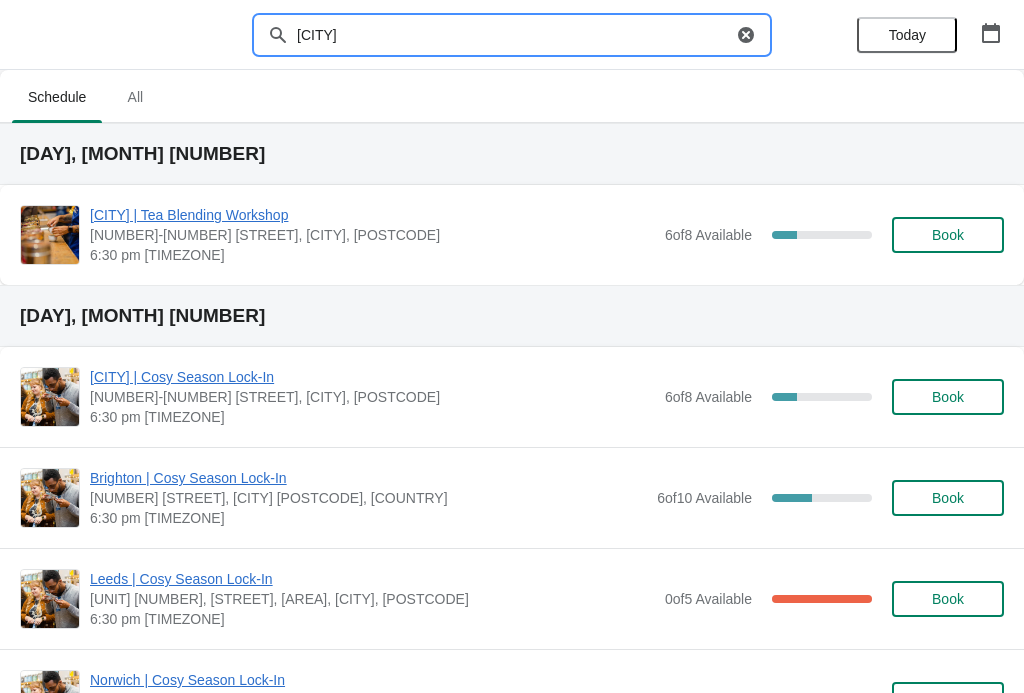 type on "Manchester" 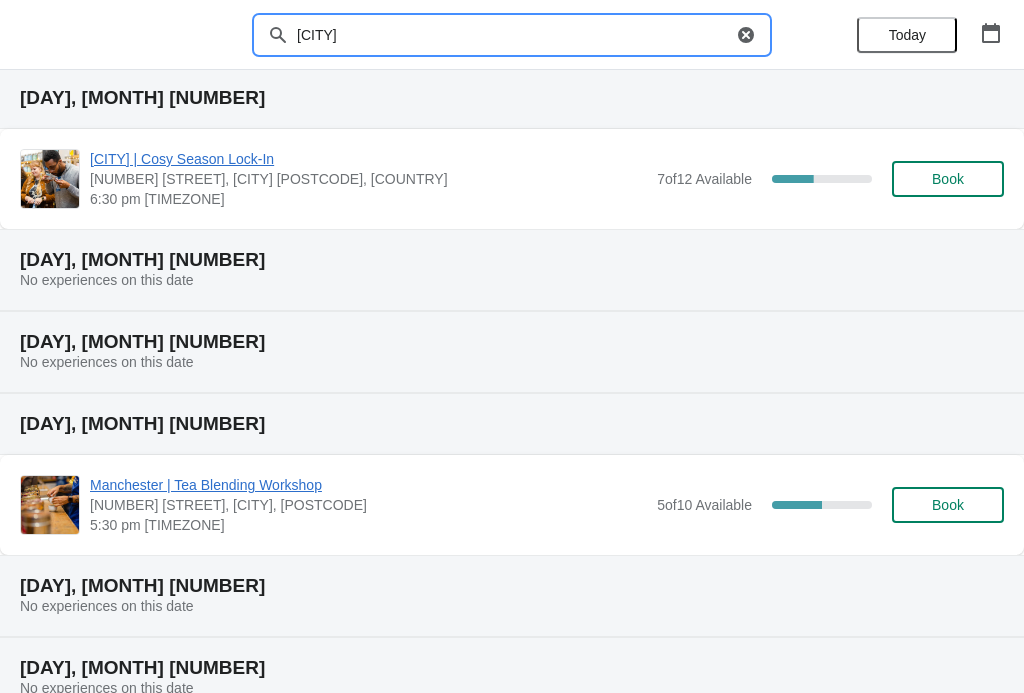 scroll, scrollTop: 144, scrollLeft: 0, axis: vertical 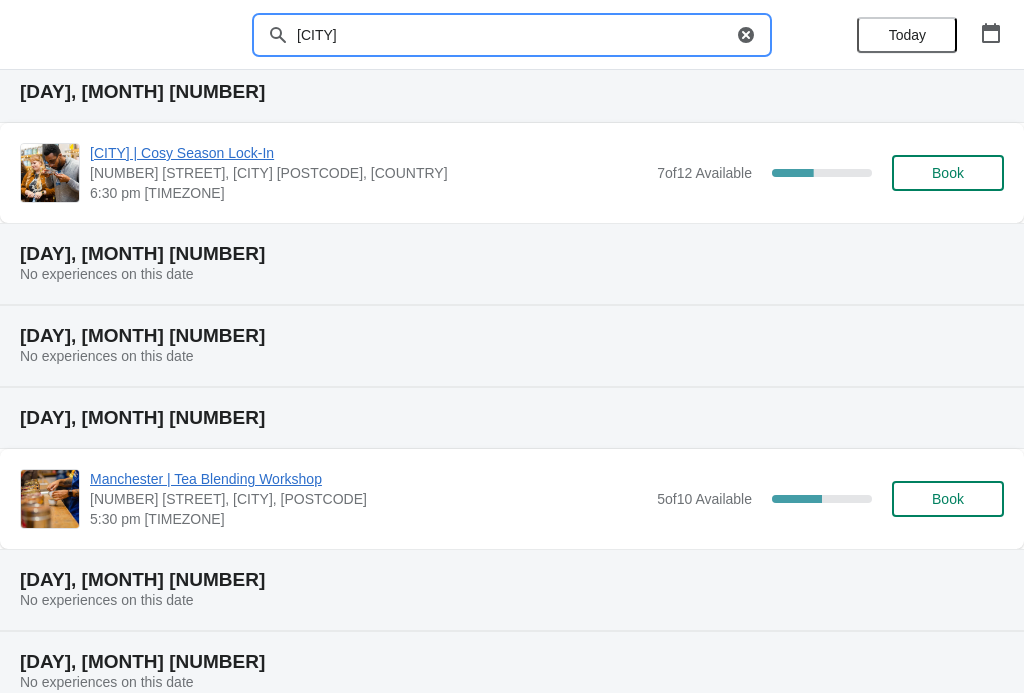 click on "Book" at bounding box center [948, 173] 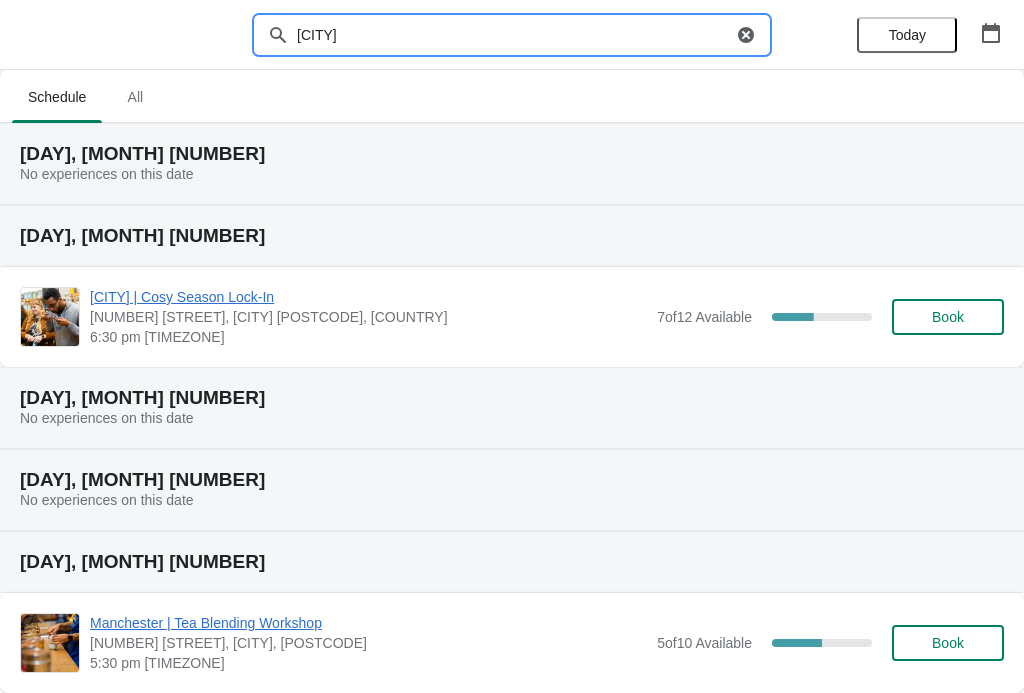 scroll, scrollTop: 144, scrollLeft: 0, axis: vertical 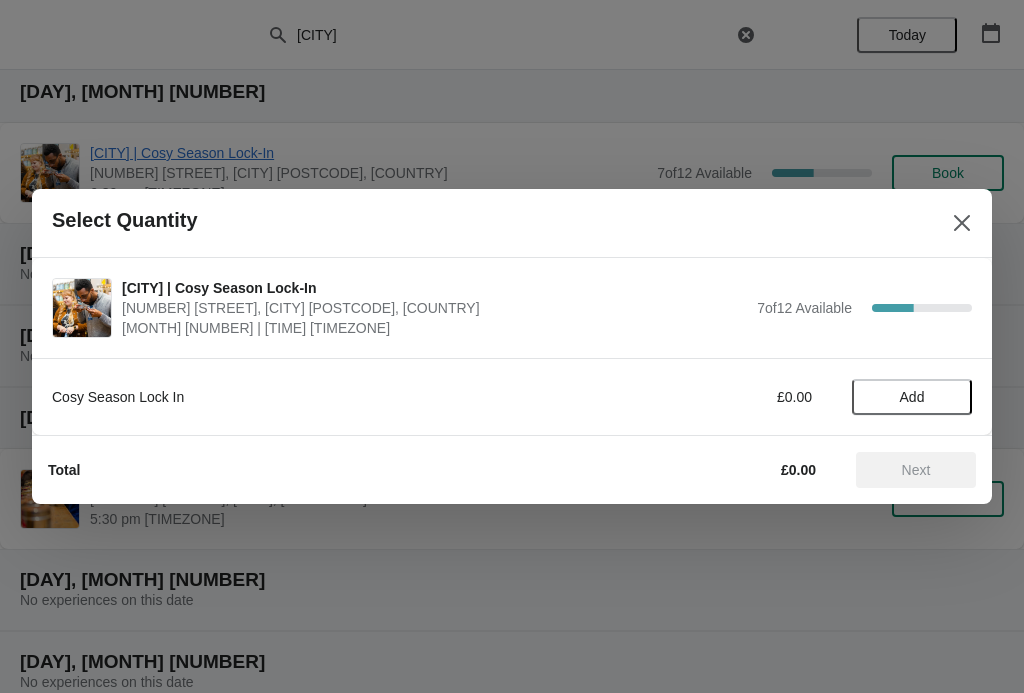 click on "Add" at bounding box center (912, 397) 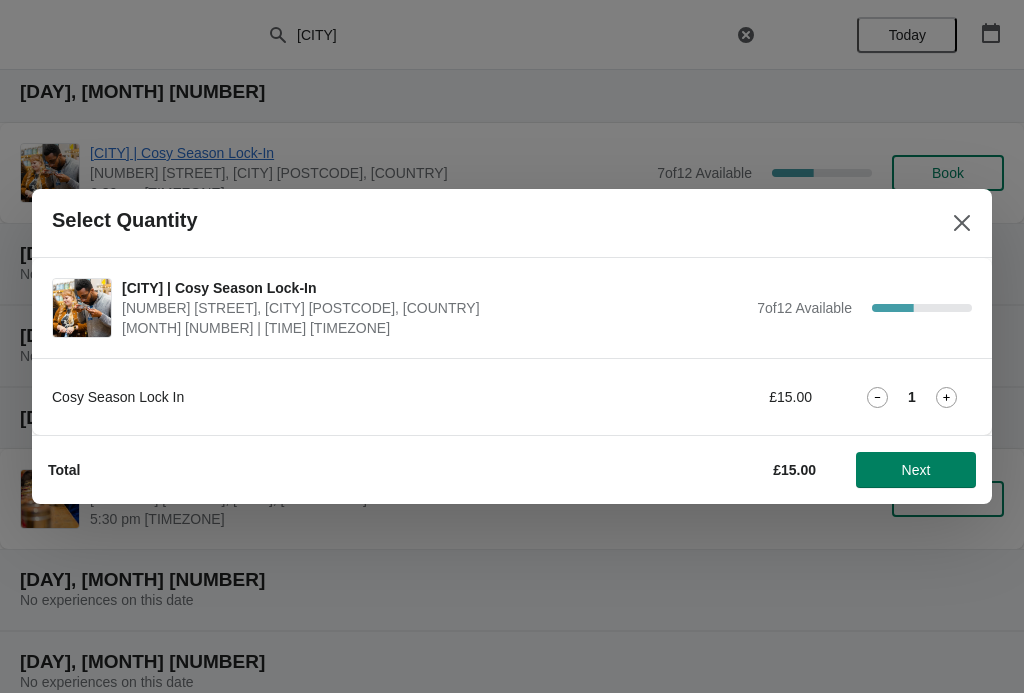 click on "Next" at bounding box center [916, 470] 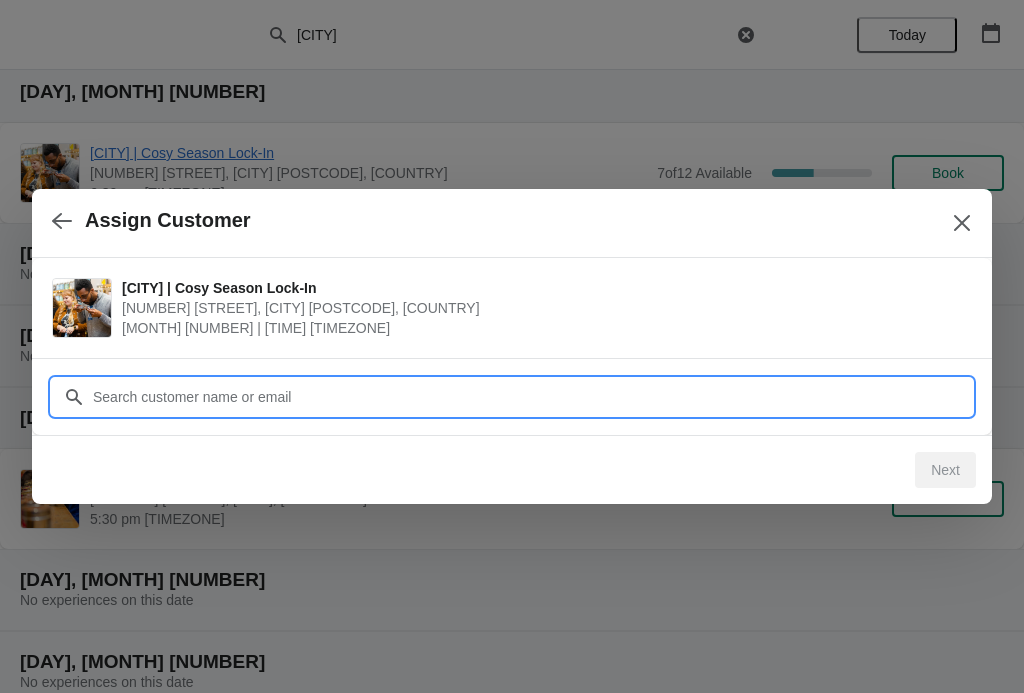click on "Customer" at bounding box center (532, 397) 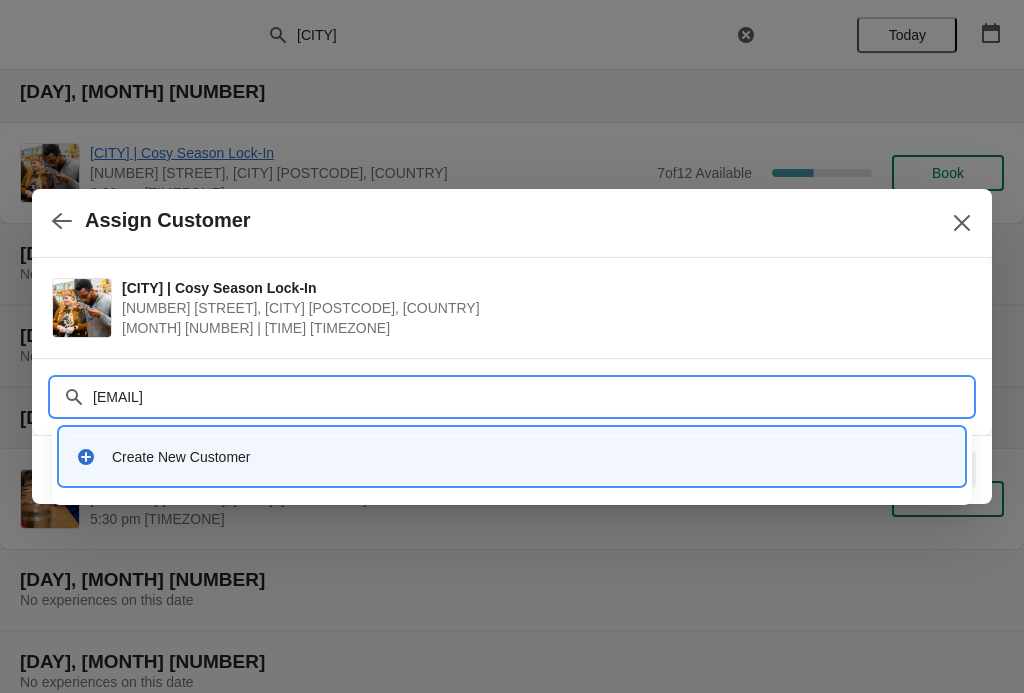 type on "Nicolaturner270@hotmail.co.uk" 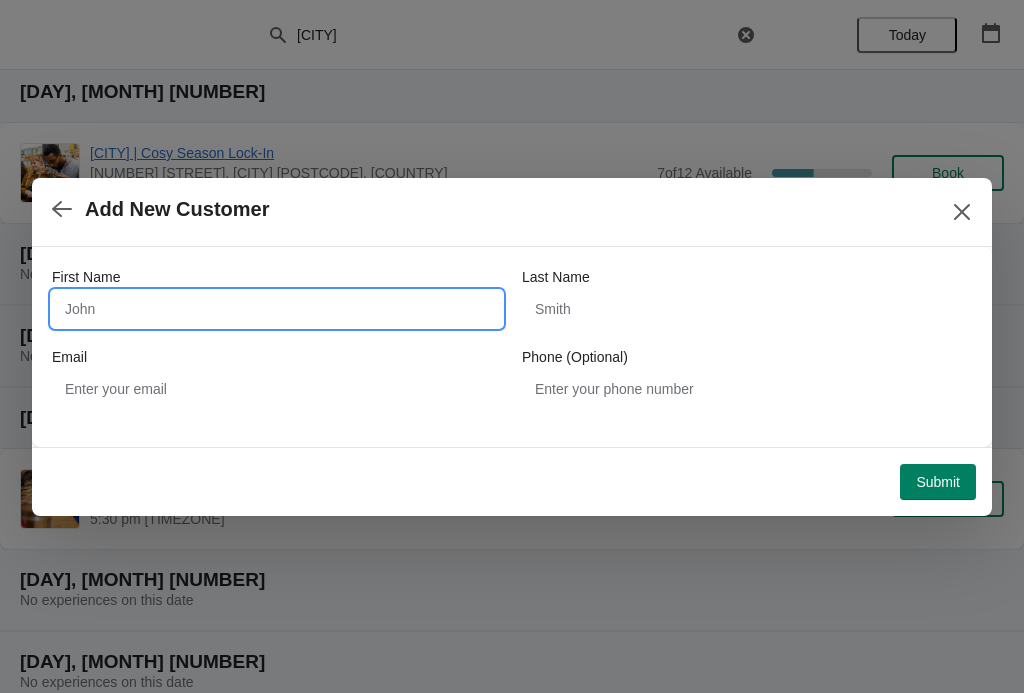 click on "First Name" at bounding box center [277, 309] 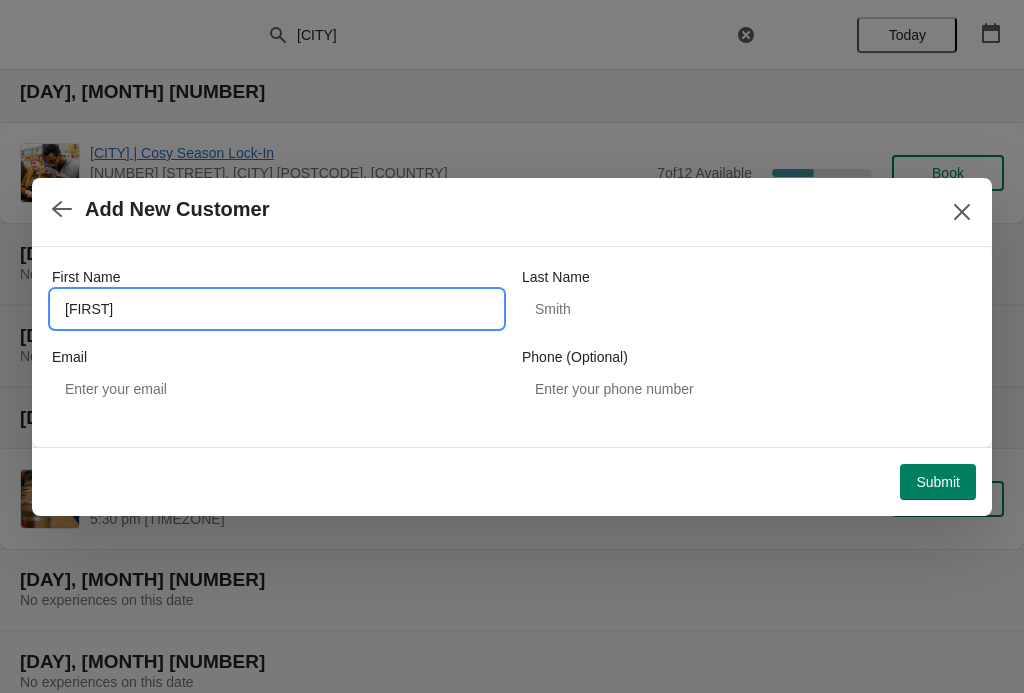 type on "Nicola" 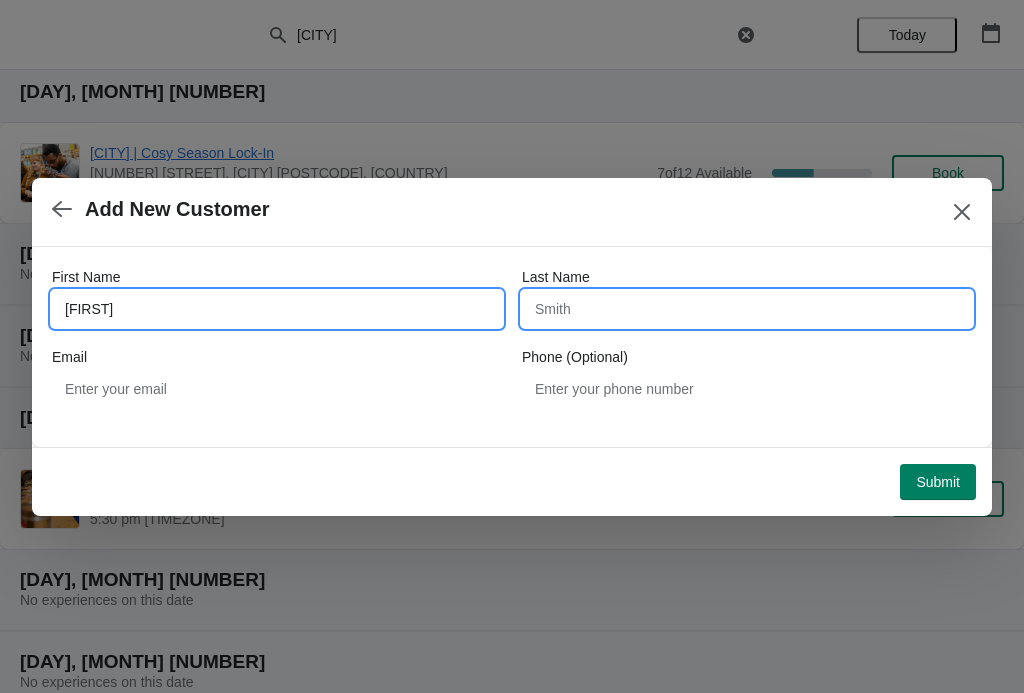 click on "Last Name" at bounding box center (747, 309) 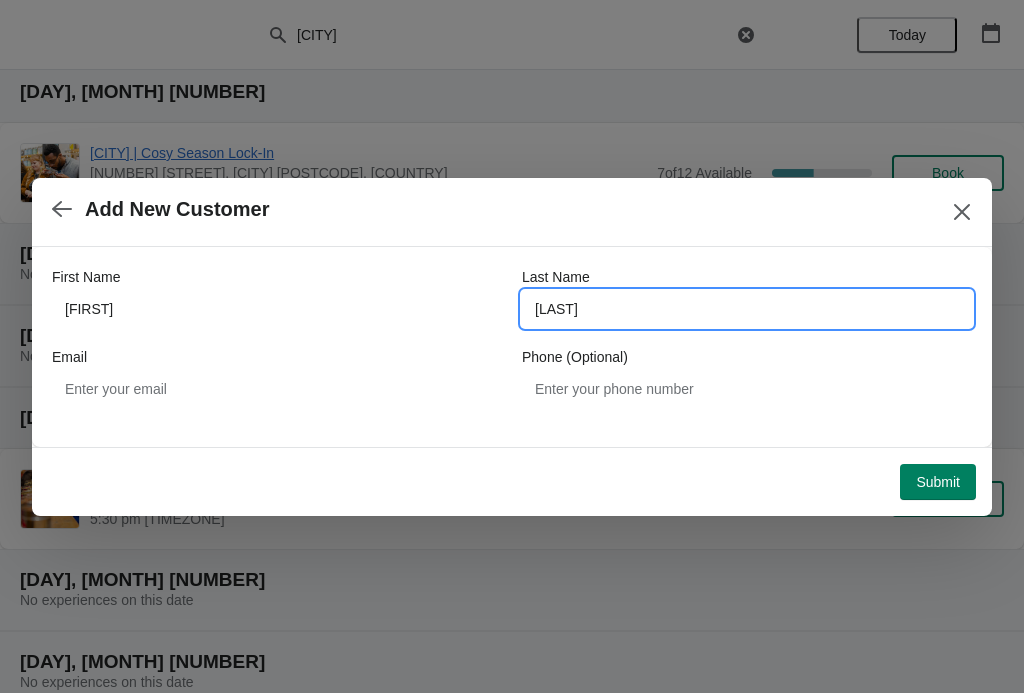 type on "Turner" 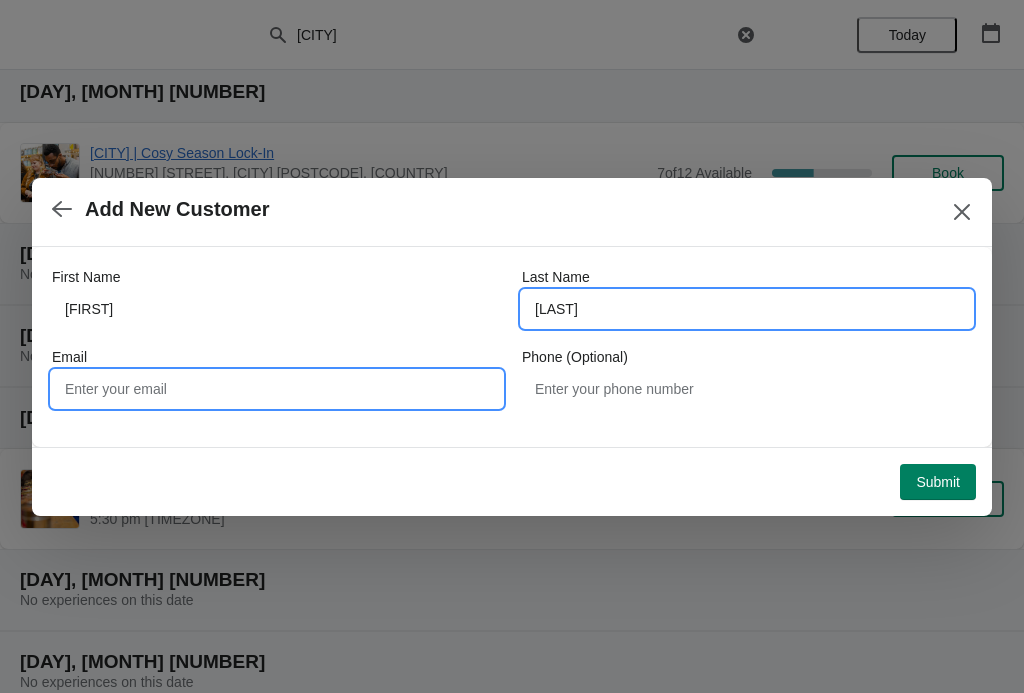 click on "Email" at bounding box center (277, 389) 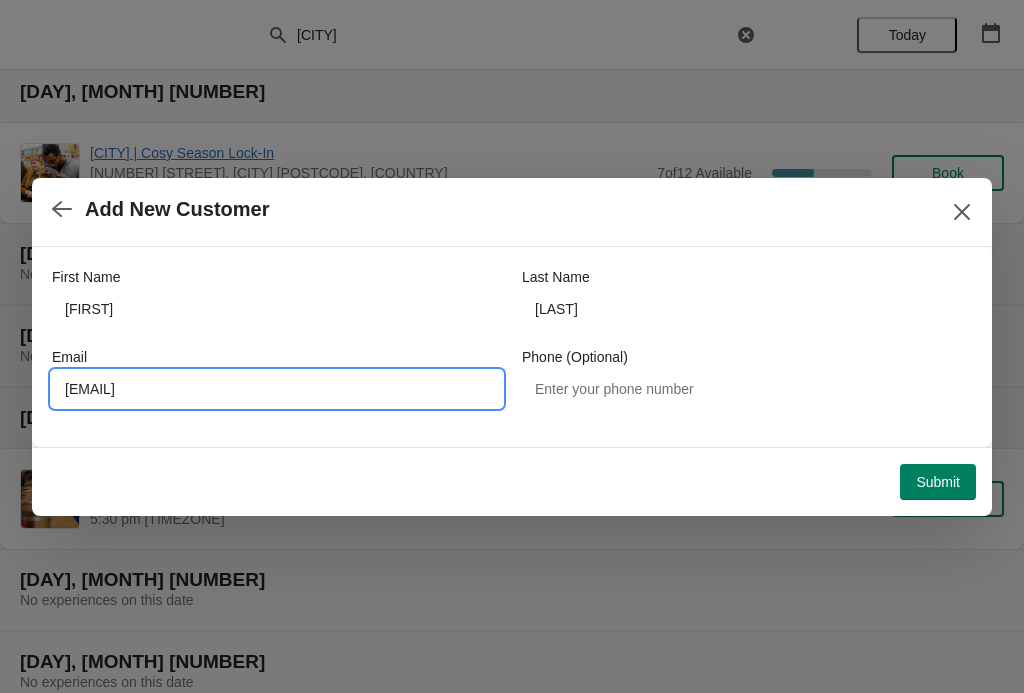 type on "Nicolaturner270@hotmail.c.uk" 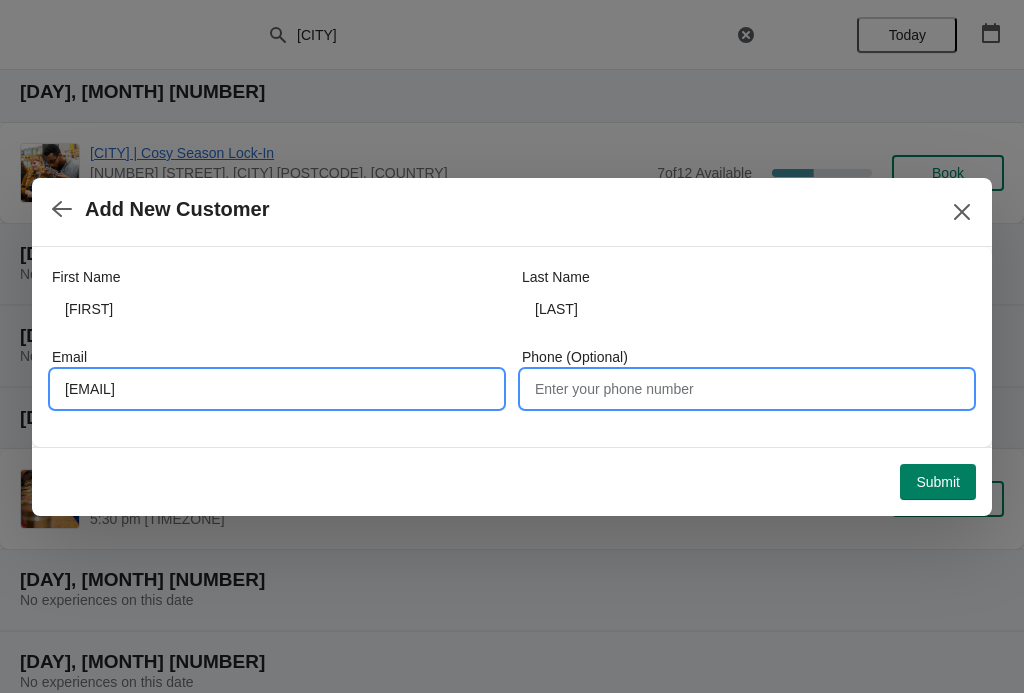 click on "Phone (Optional)" at bounding box center [747, 389] 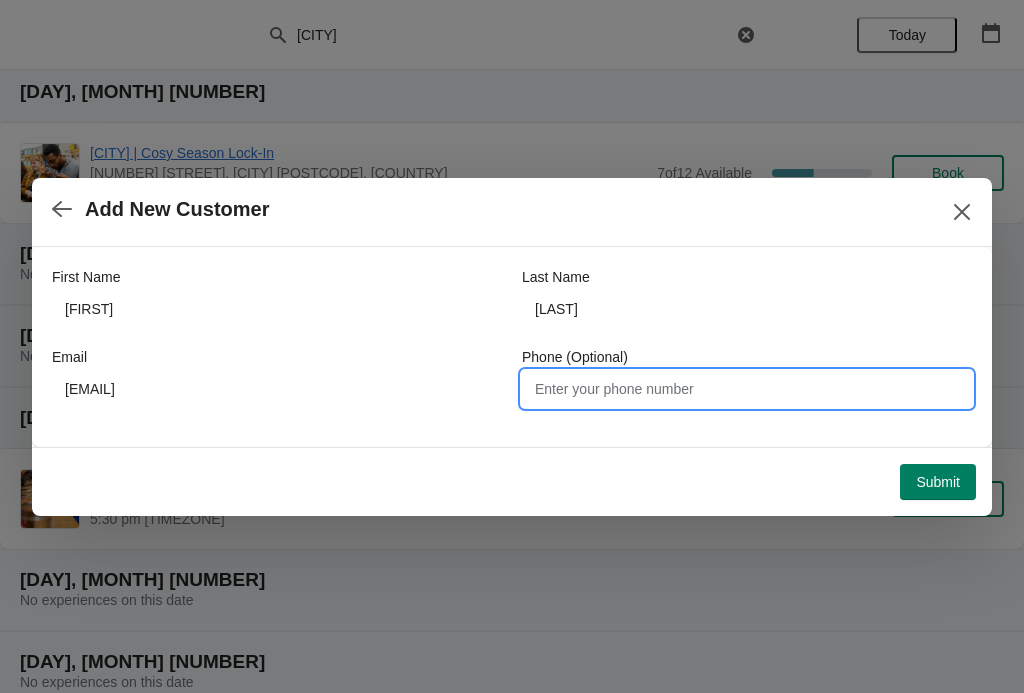 click on "Submit" at bounding box center [938, 482] 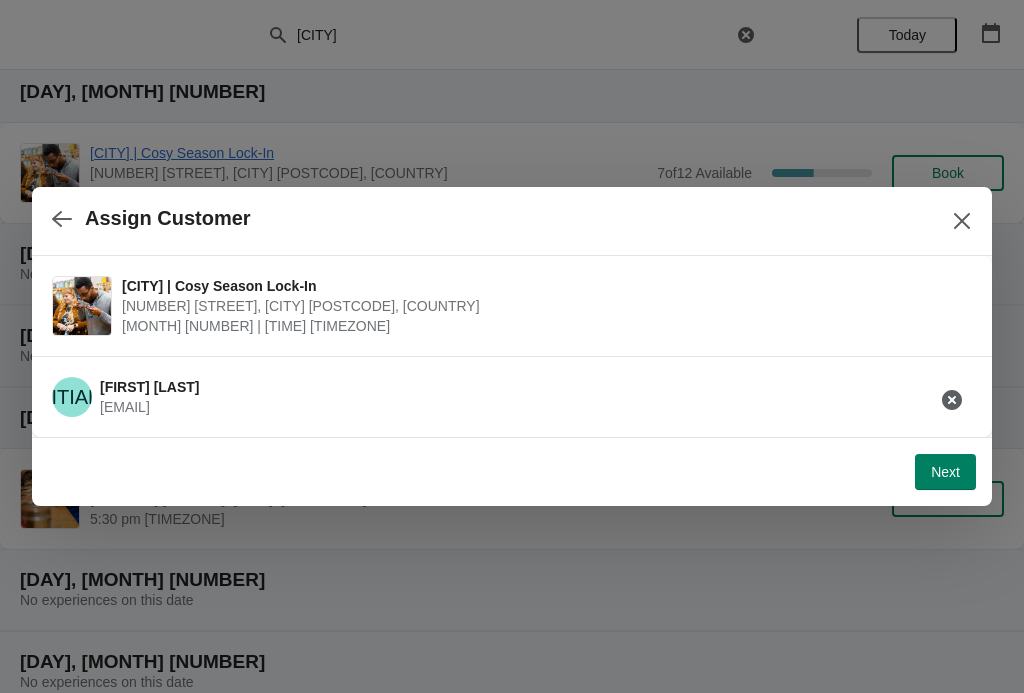 click on "Next" at bounding box center (945, 472) 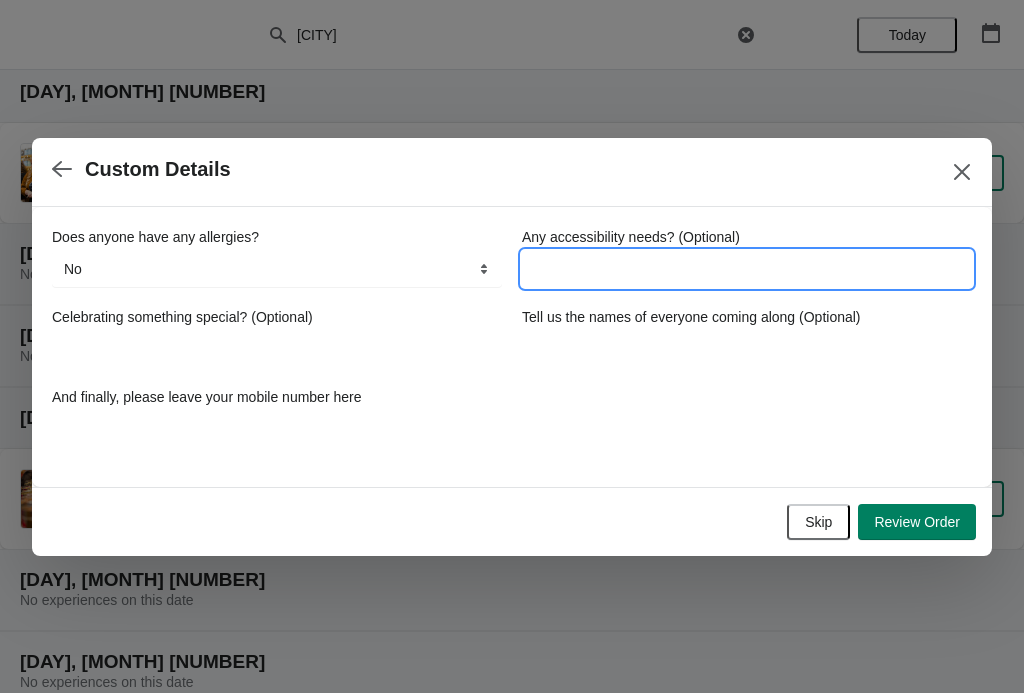 click on "Any accessibility needs? (Optional)" at bounding box center (747, 269) 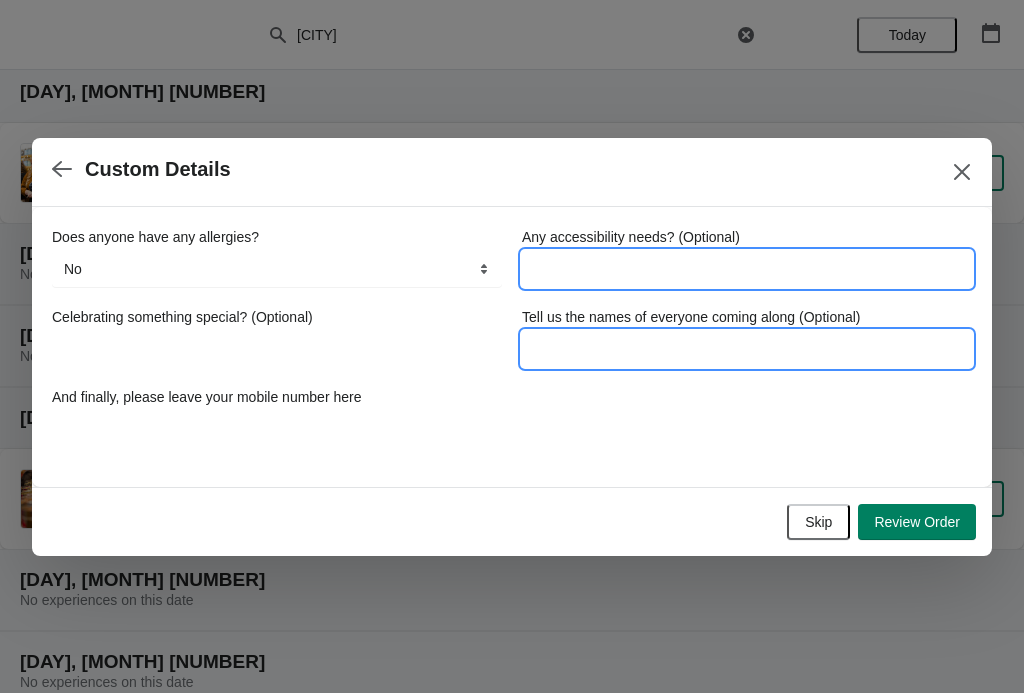 click on "Tell us the names of everyone coming along (Optional)" at bounding box center (747, 349) 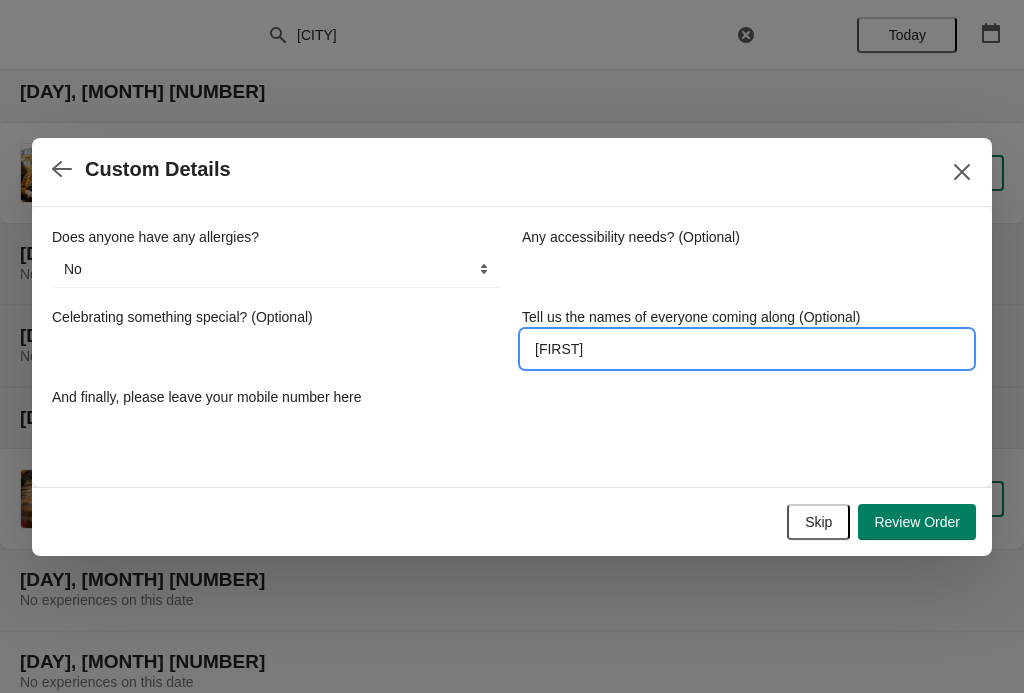 type on "Nicola" 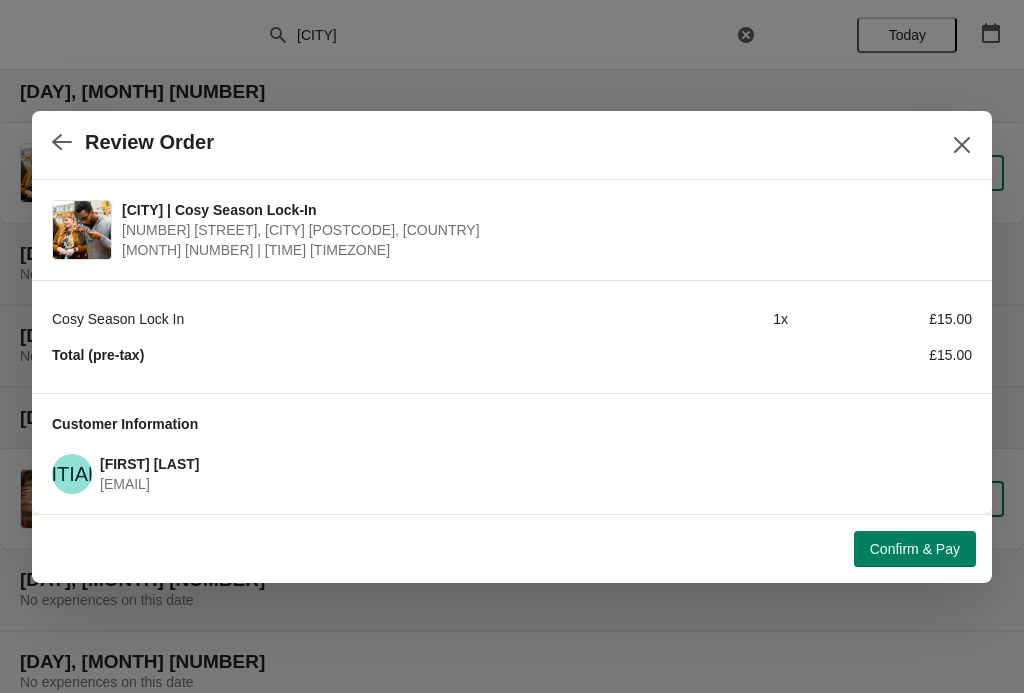 click on "Confirm & Pay" at bounding box center [915, 549] 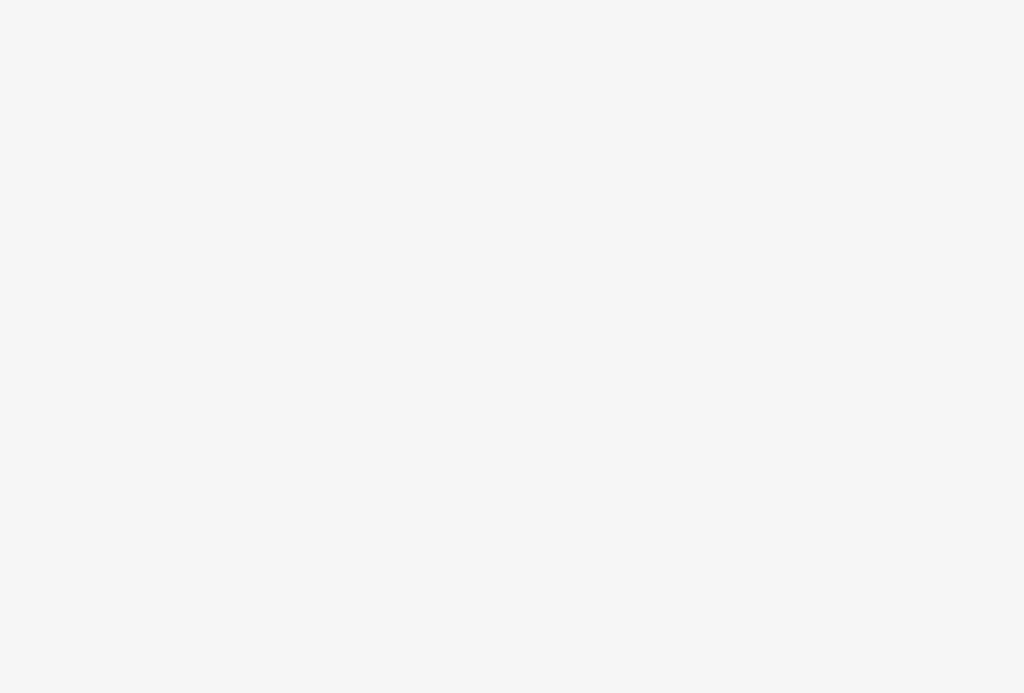 scroll, scrollTop: 0, scrollLeft: 0, axis: both 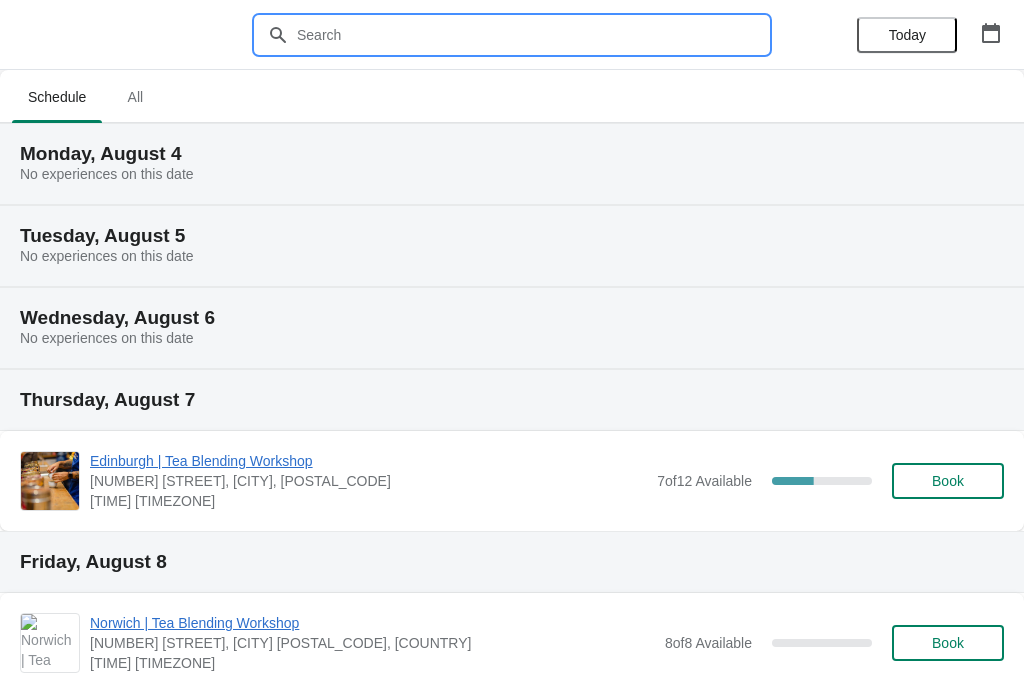 click at bounding box center [532, 35] 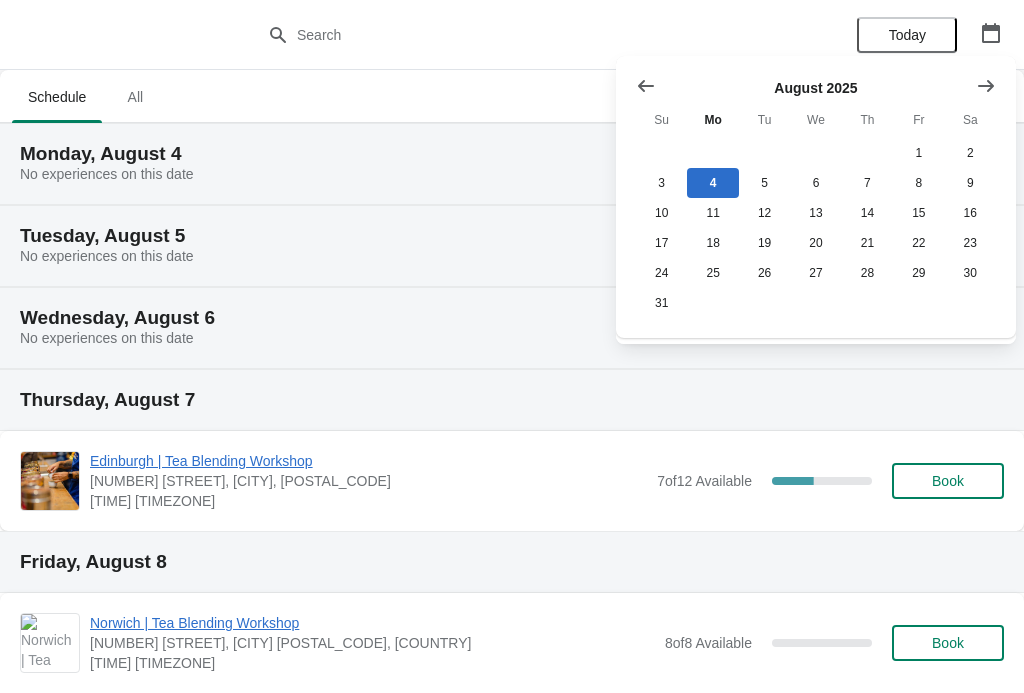 click at bounding box center [986, 86] 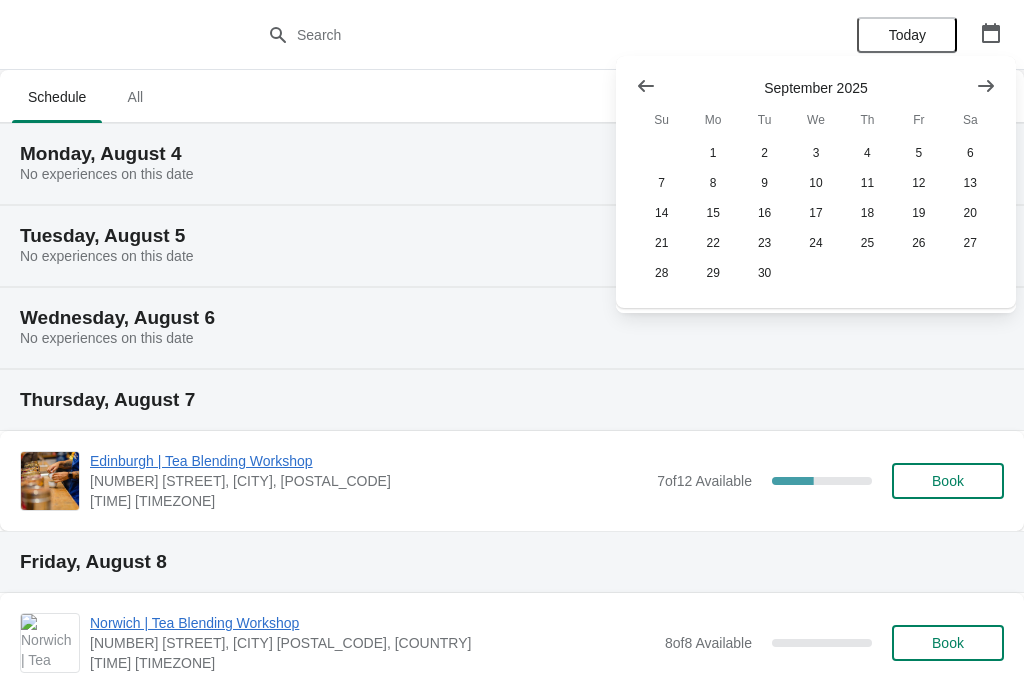 click on "11" at bounding box center [867, 183] 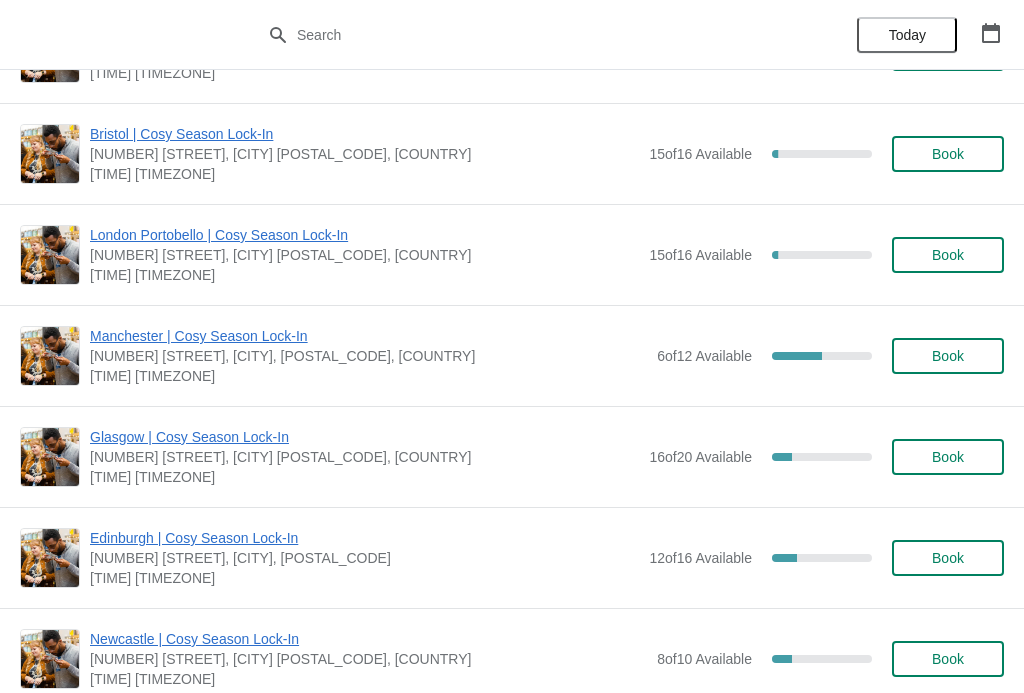 scroll, scrollTop: 1200, scrollLeft: 0, axis: vertical 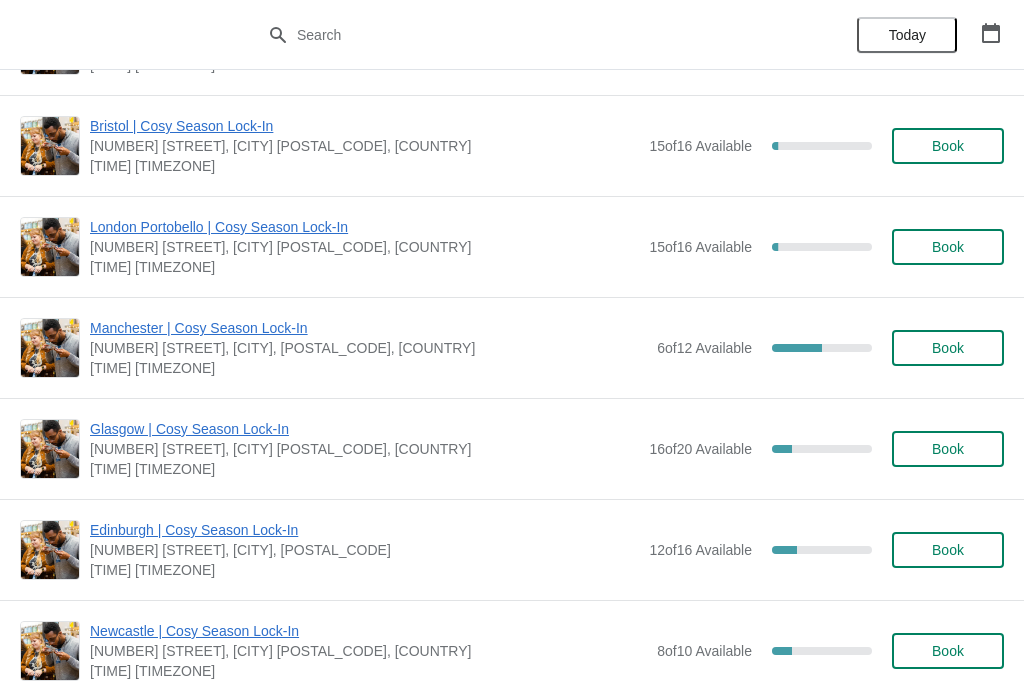 click on "Book" at bounding box center (948, 348) 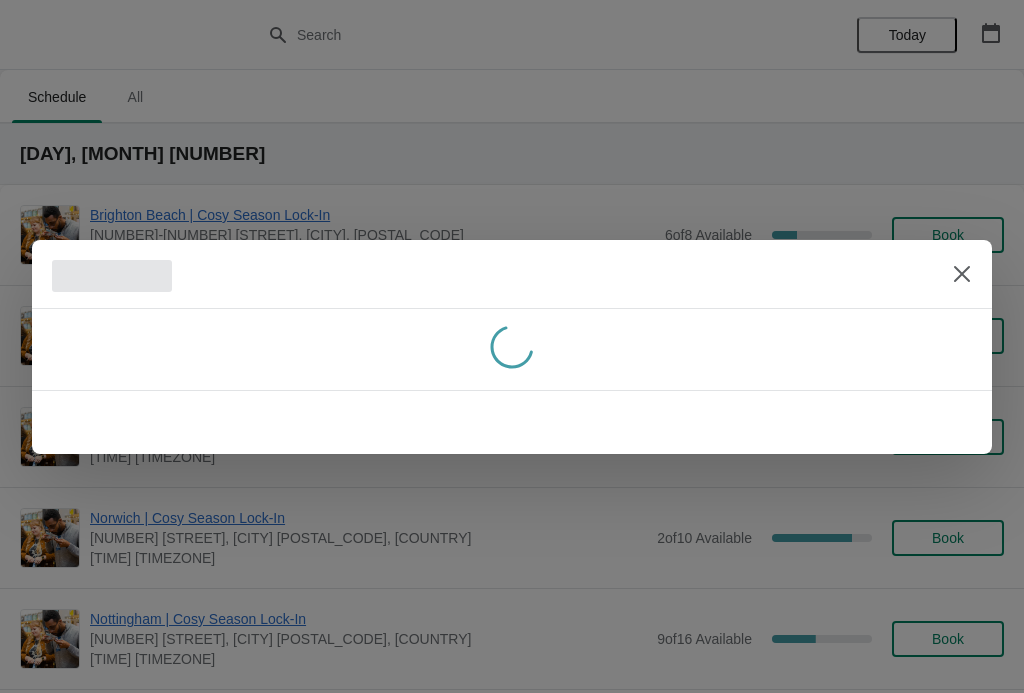 scroll, scrollTop: 0, scrollLeft: 0, axis: both 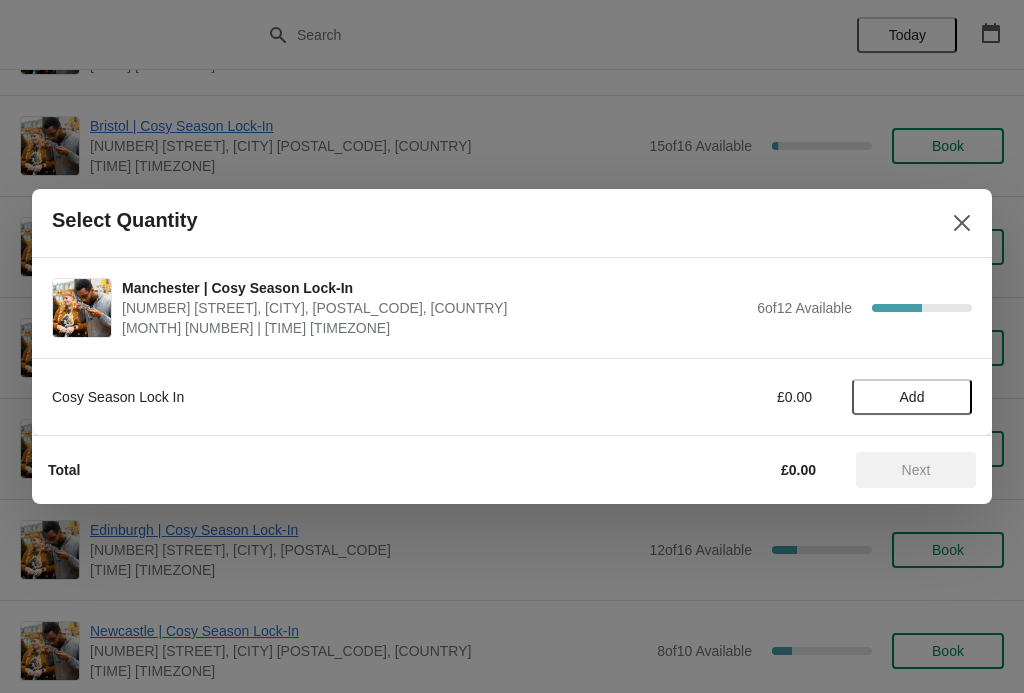 click on "Add" at bounding box center (912, 397) 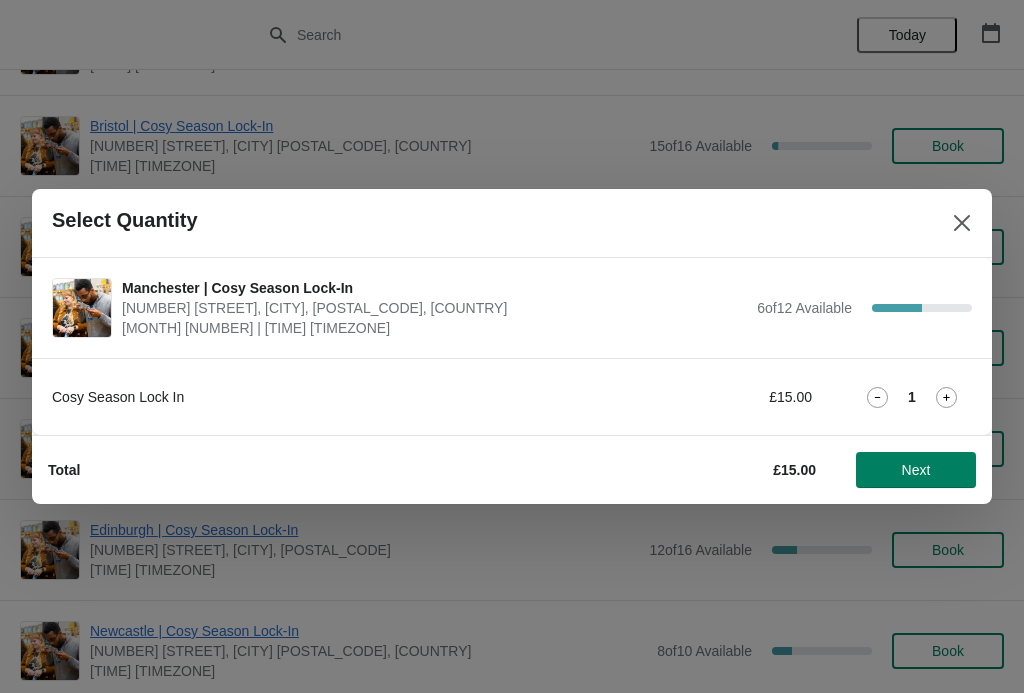 click on "Next" at bounding box center (916, 470) 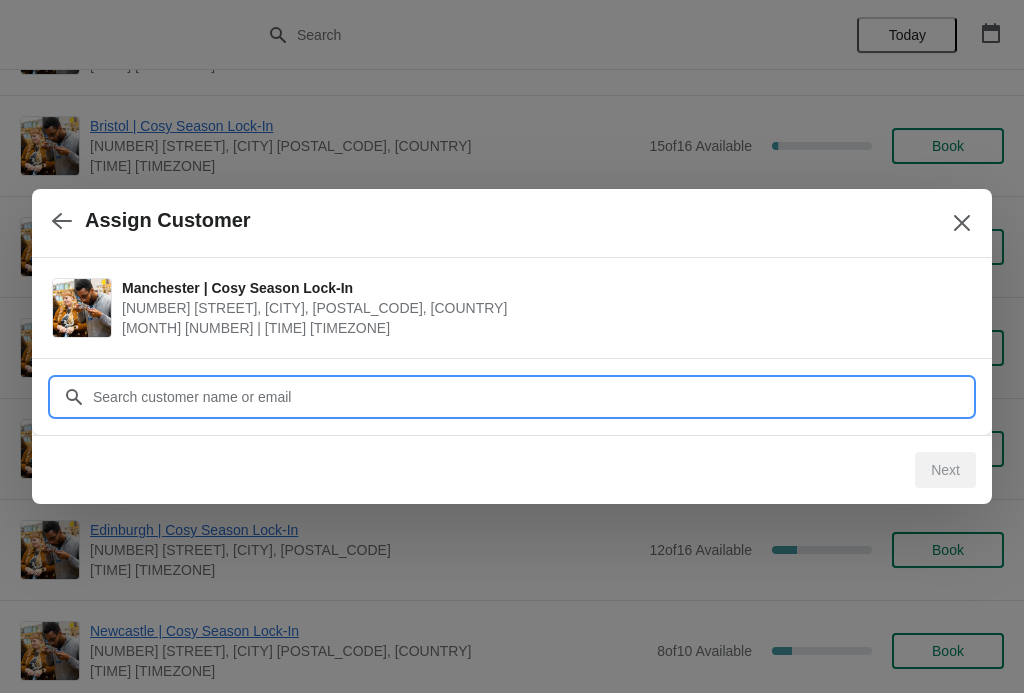 click on "Customer" at bounding box center (532, 397) 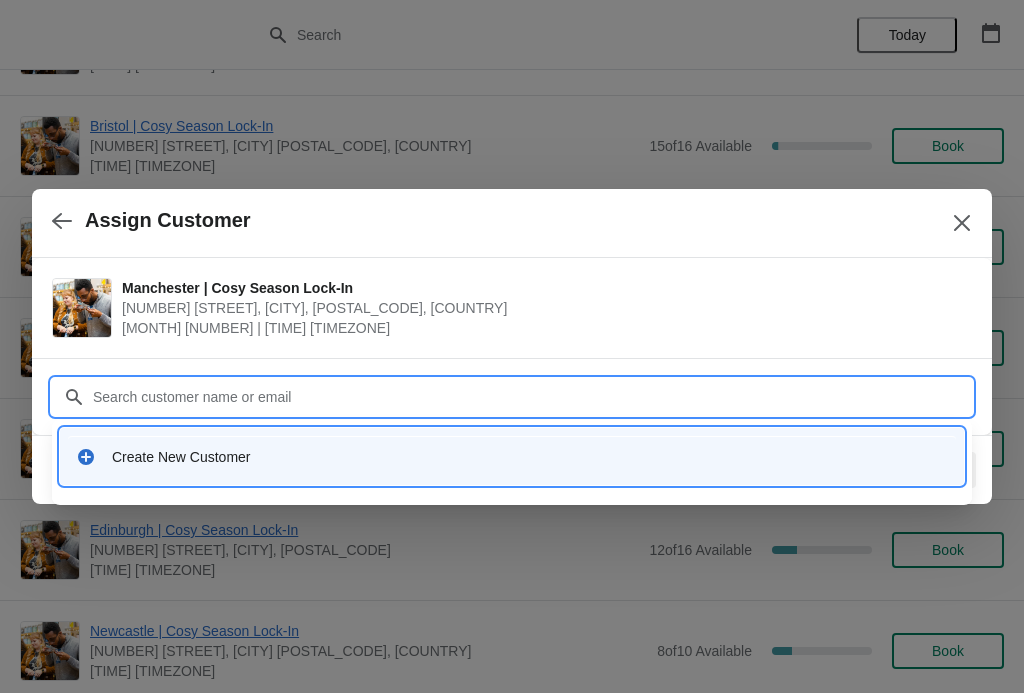 click on "Create New Customer" at bounding box center (530, 457) 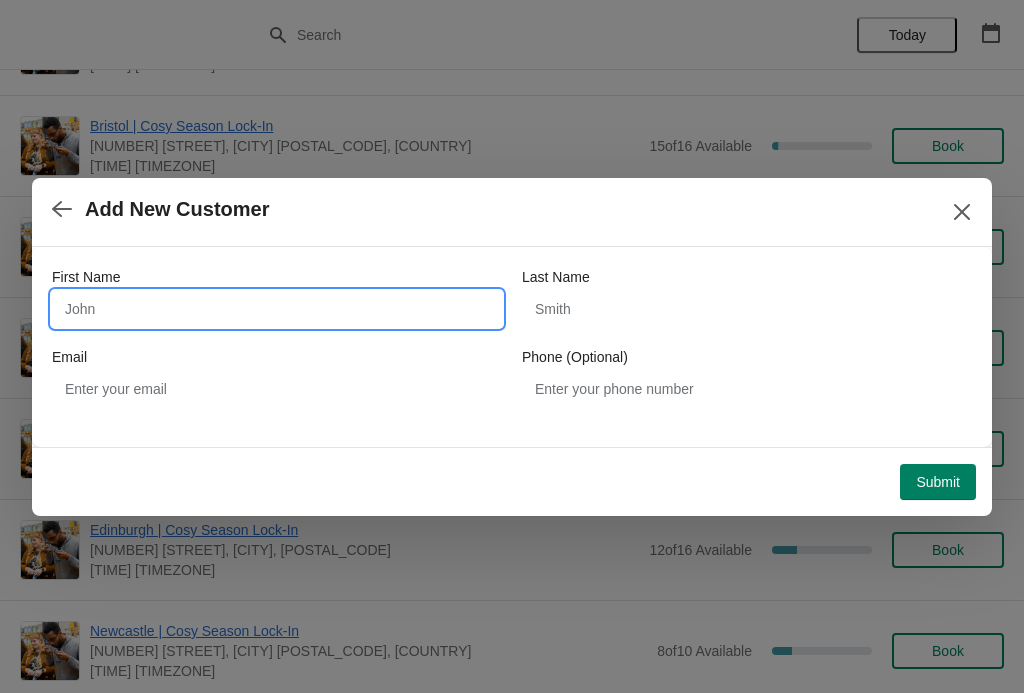 click on "First Name" at bounding box center (277, 309) 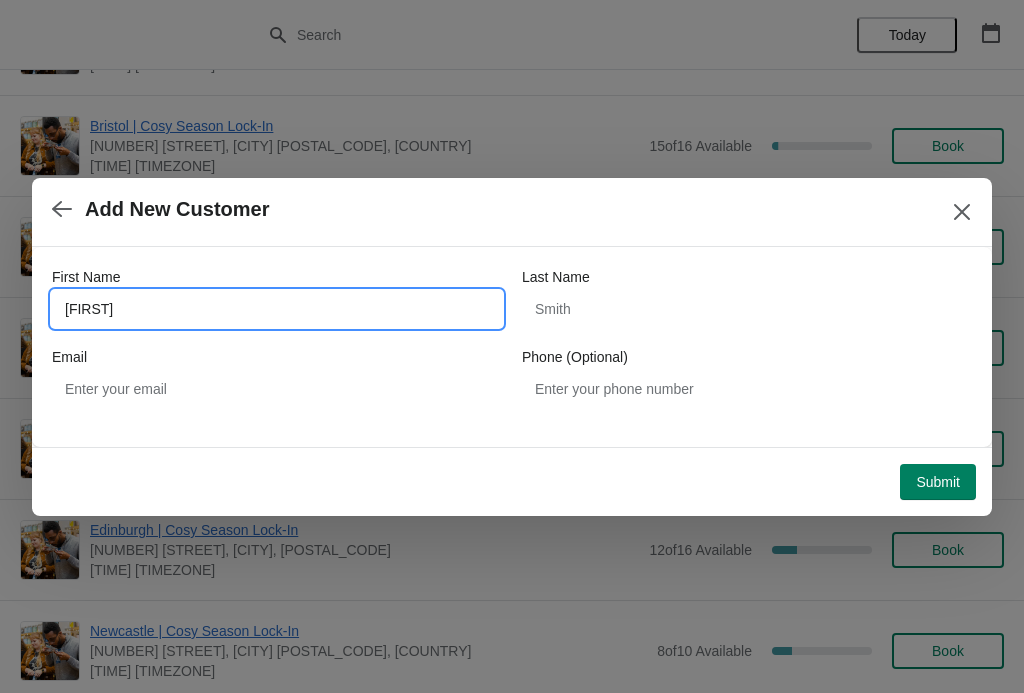 type on "[FIRST]" 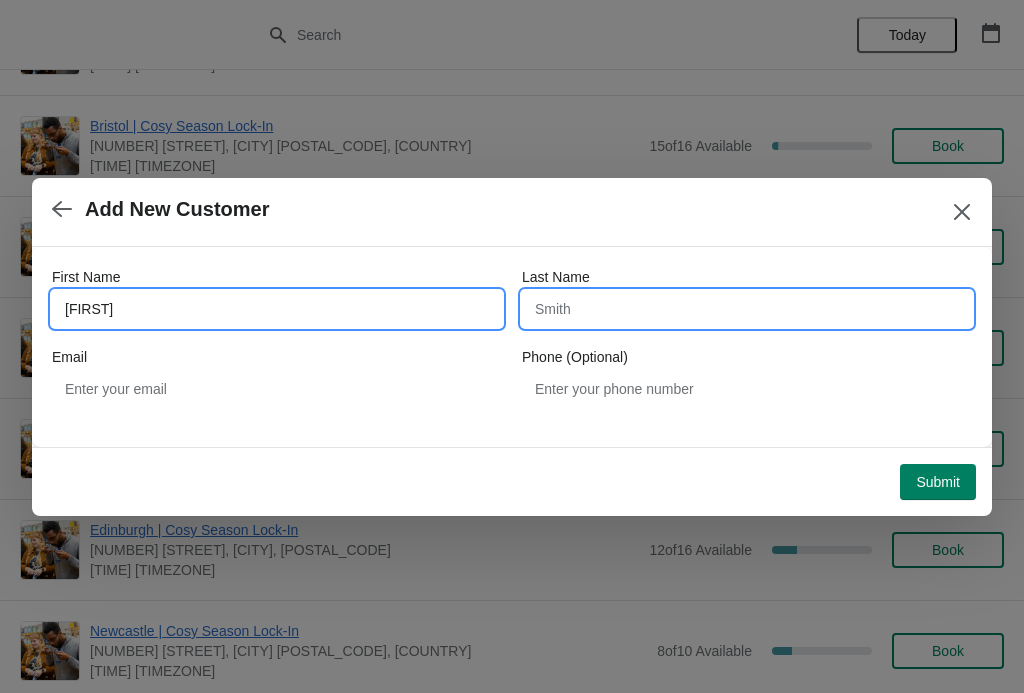 click on "Last Name" at bounding box center [747, 309] 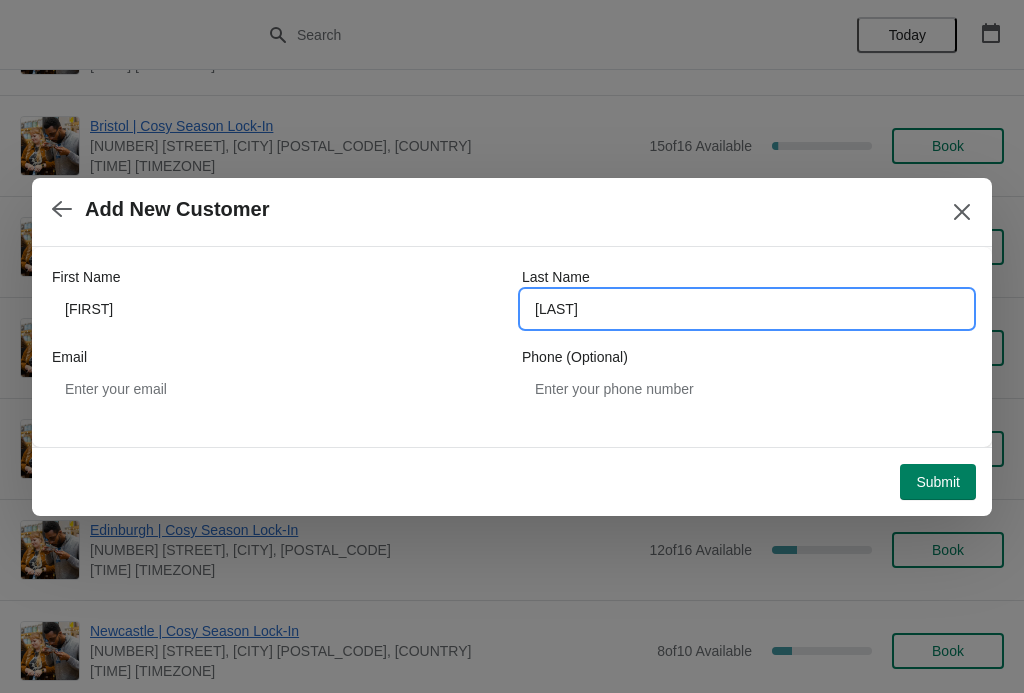 type on "[LAST]" 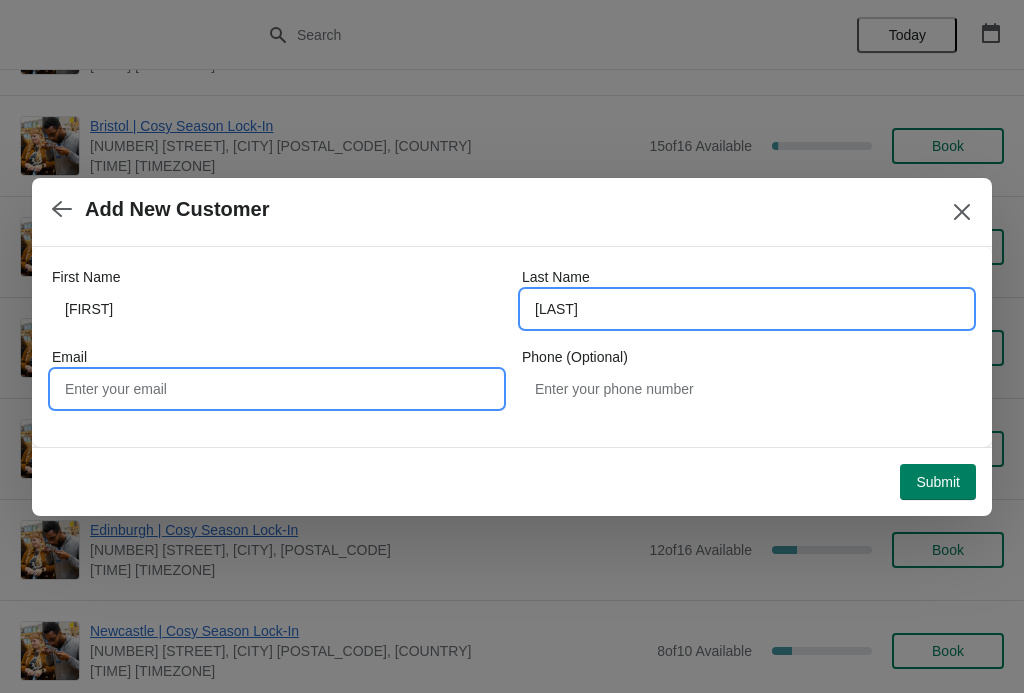 click on "Email" at bounding box center (277, 389) 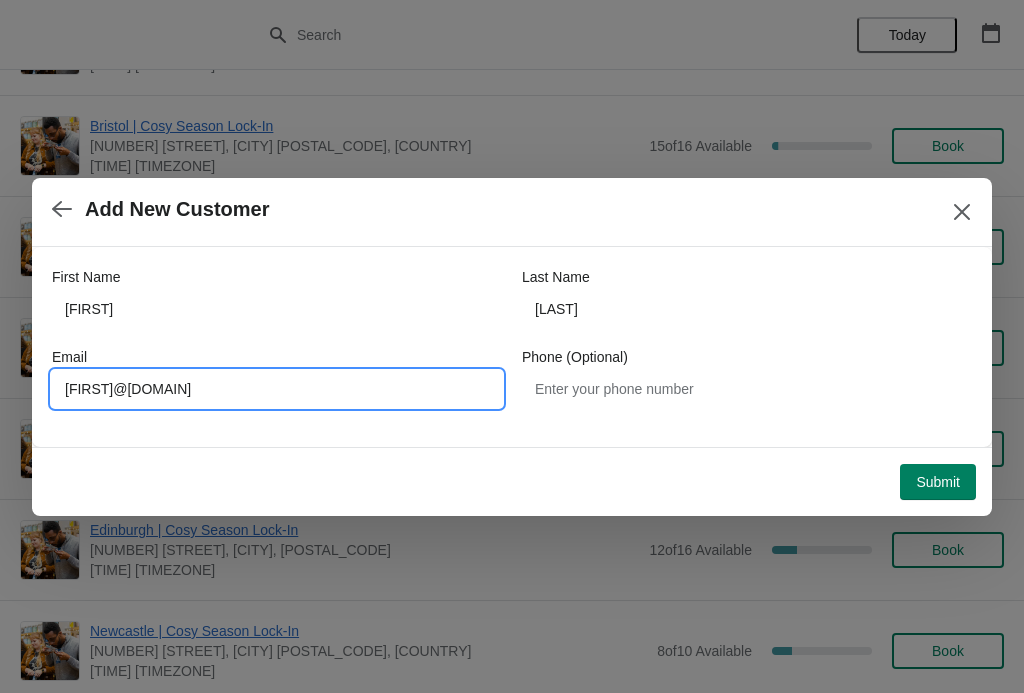 type on "[FIRST]@[DOMAIN]" 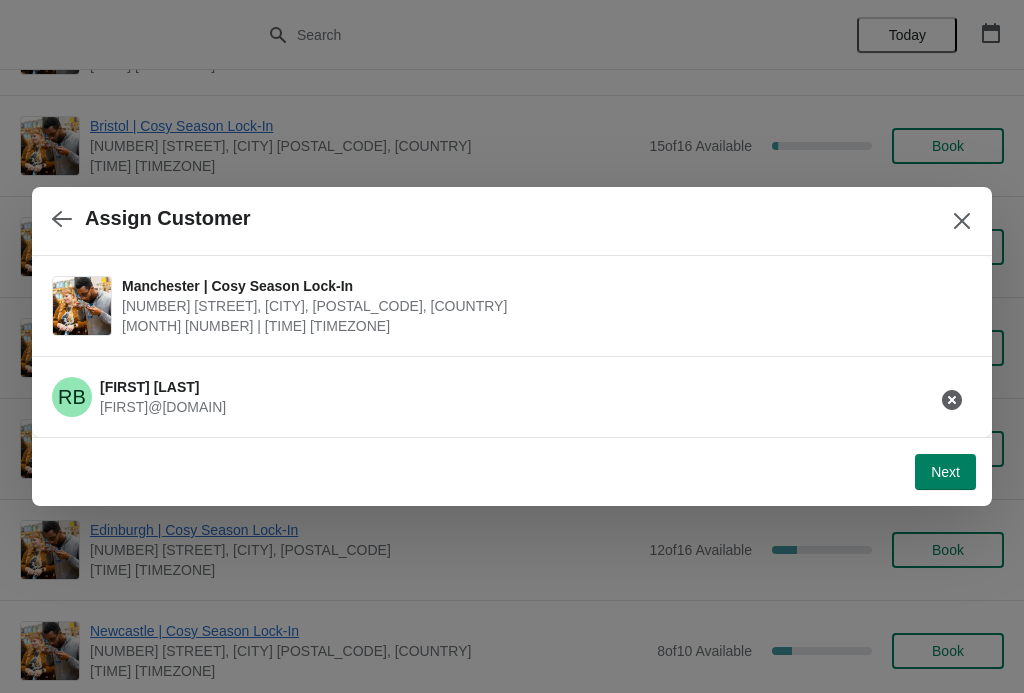 click on "Next" at bounding box center (945, 472) 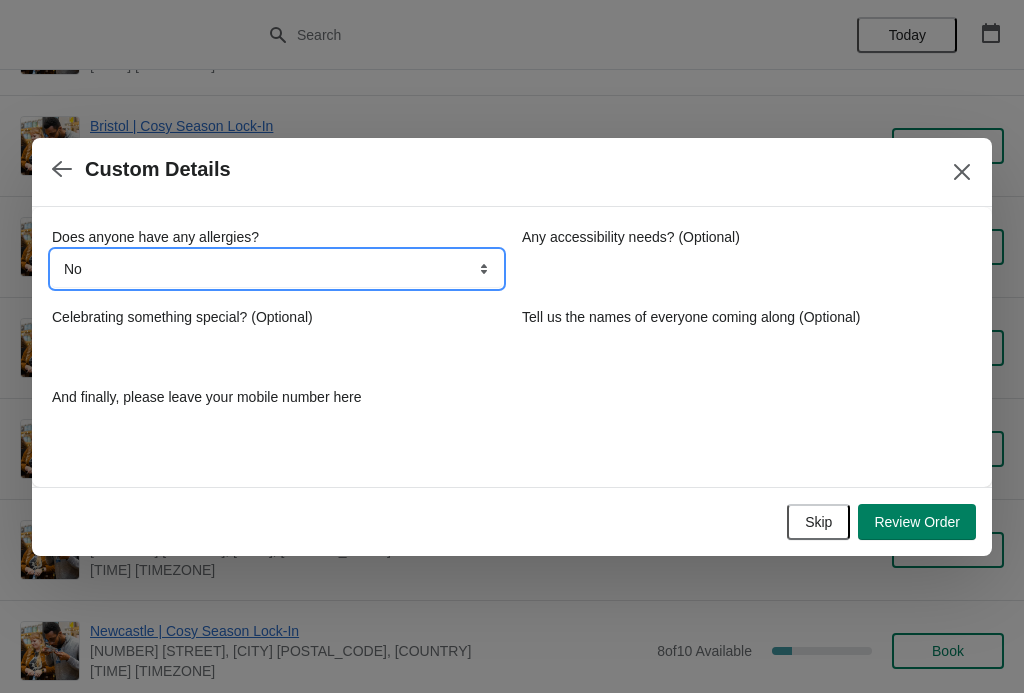 click on "No Yes, nuts Yes, wheat Yes, other" at bounding box center [277, 269] 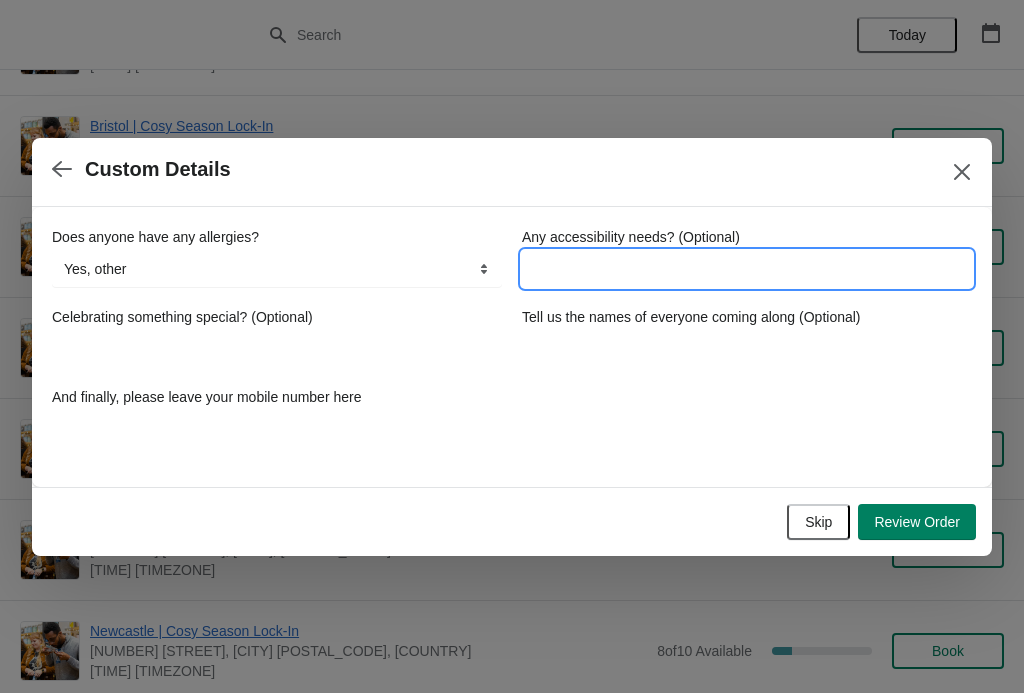 click on "Any accessibility needs? (Optional)" at bounding box center (747, 269) 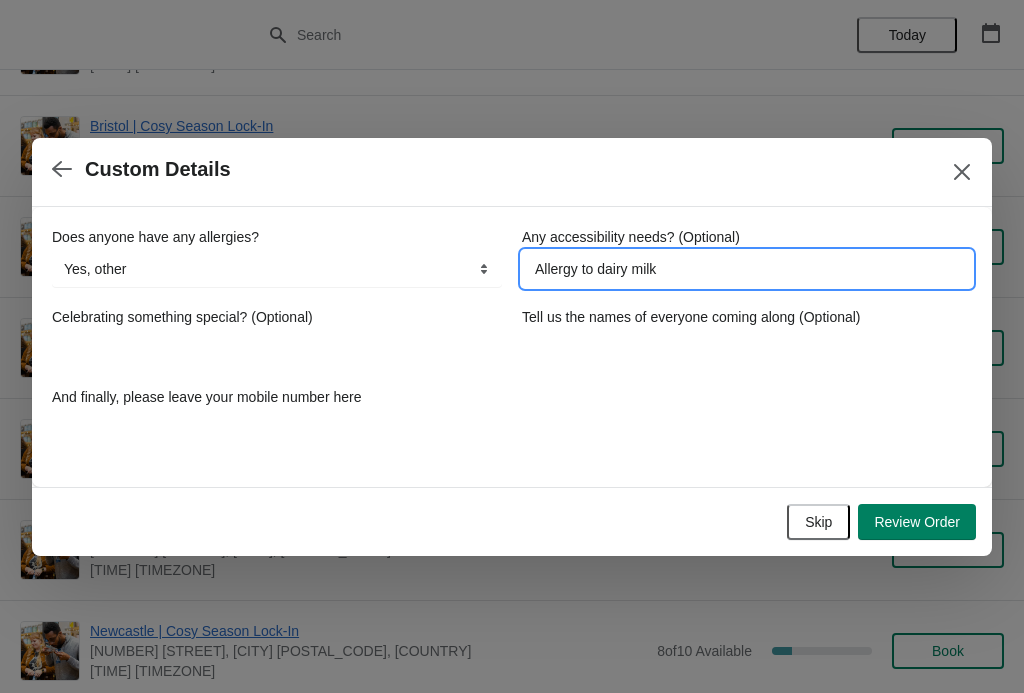 type on "Allergy to dairy milk" 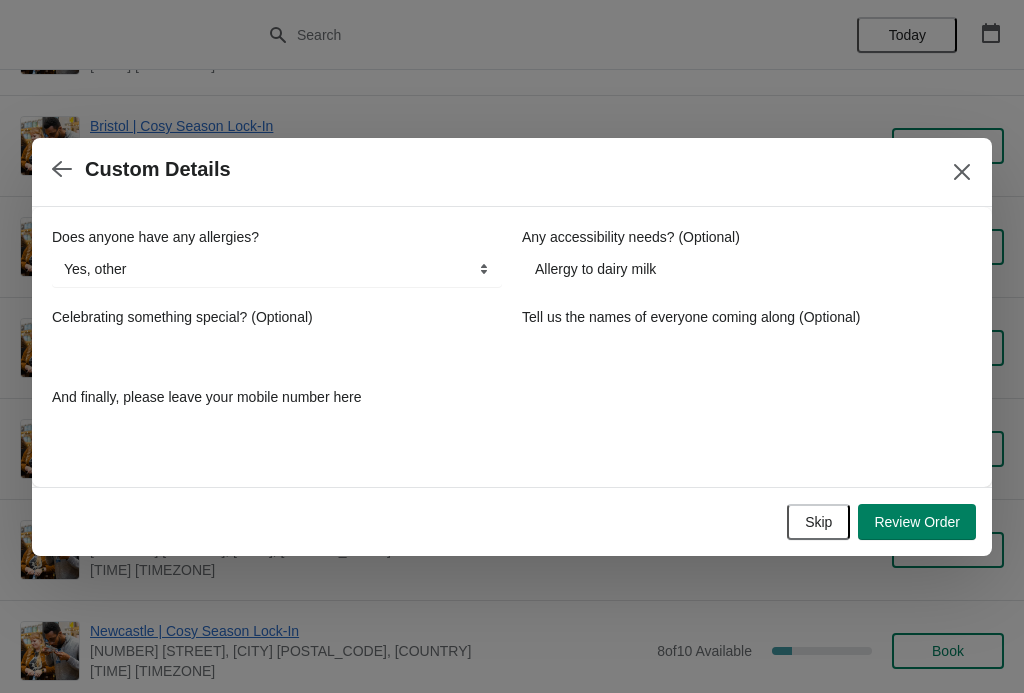 click on "Review Order" at bounding box center [917, 522] 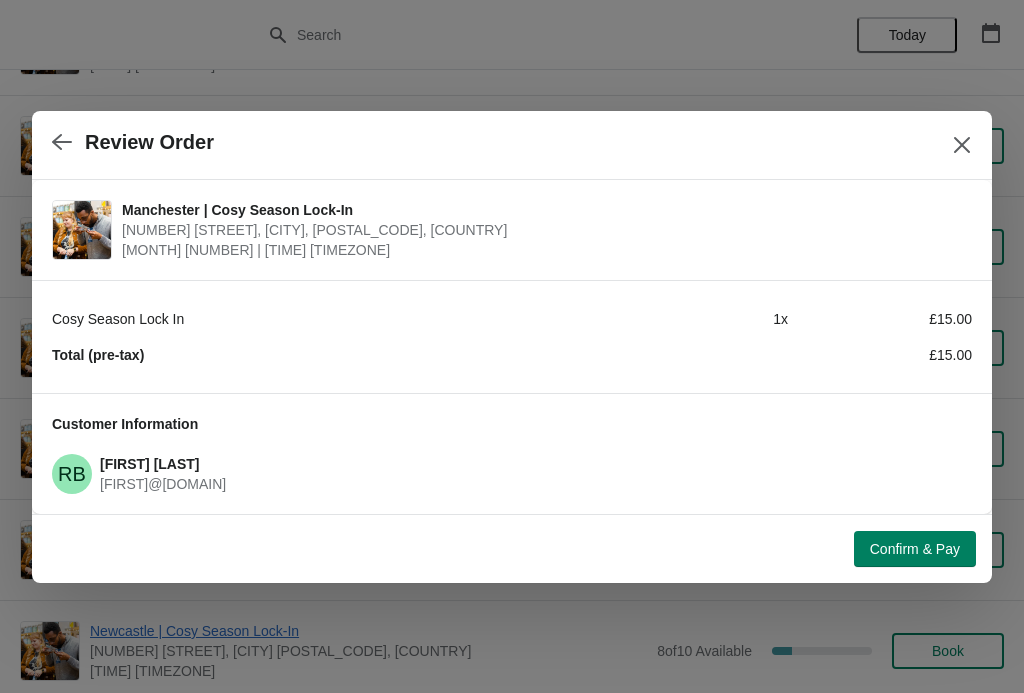 click on "Confirm & Pay" at bounding box center [915, 549] 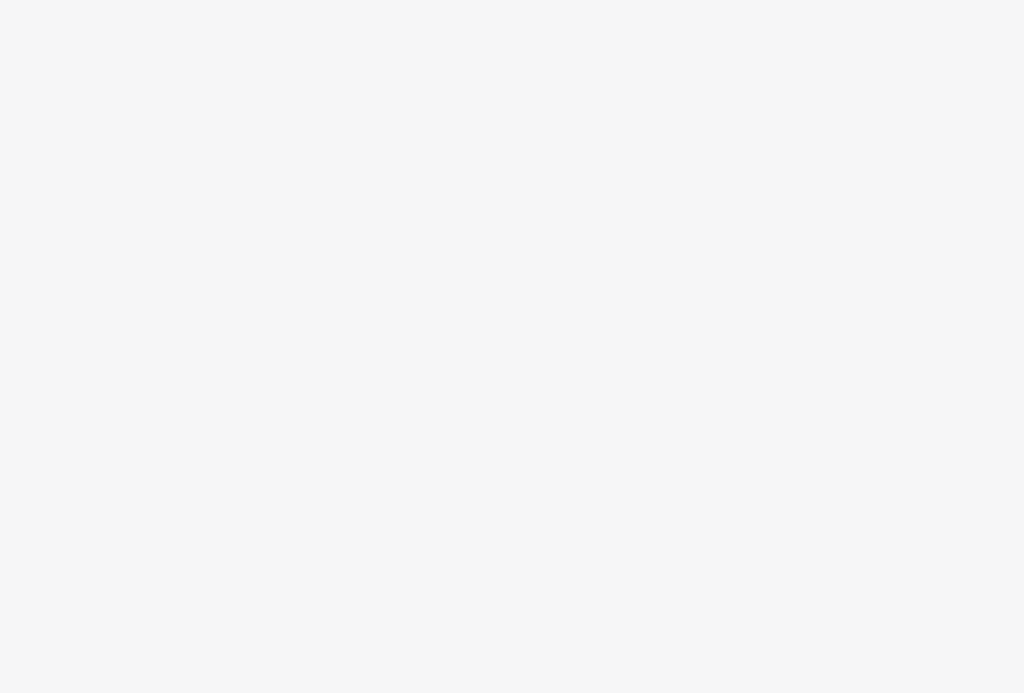 scroll, scrollTop: 0, scrollLeft: 0, axis: both 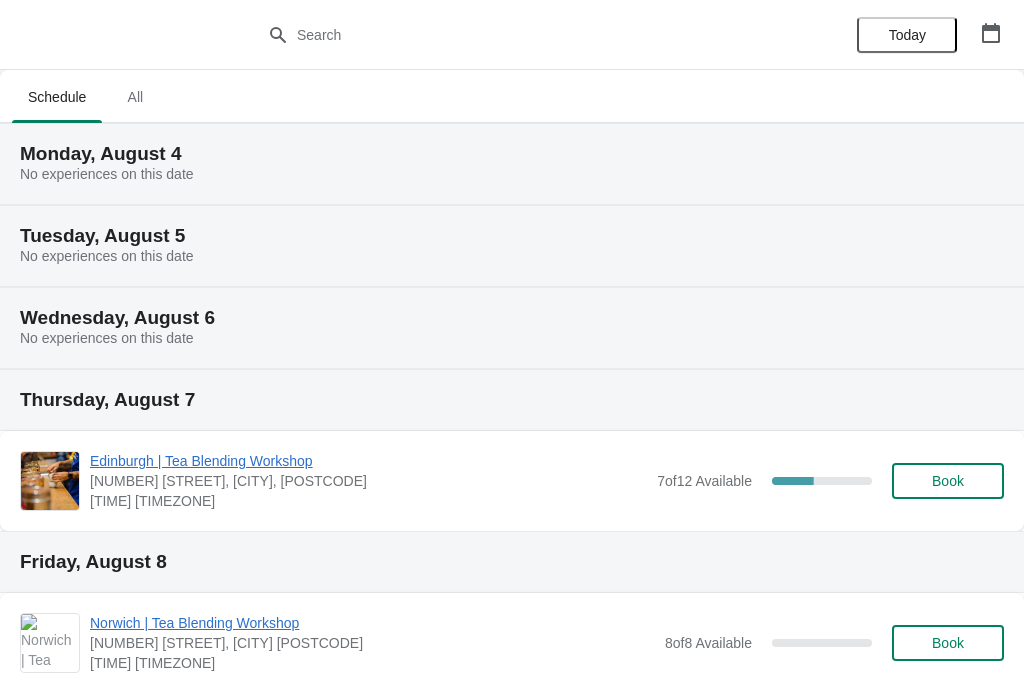 click on "Today" at bounding box center (907, 35) 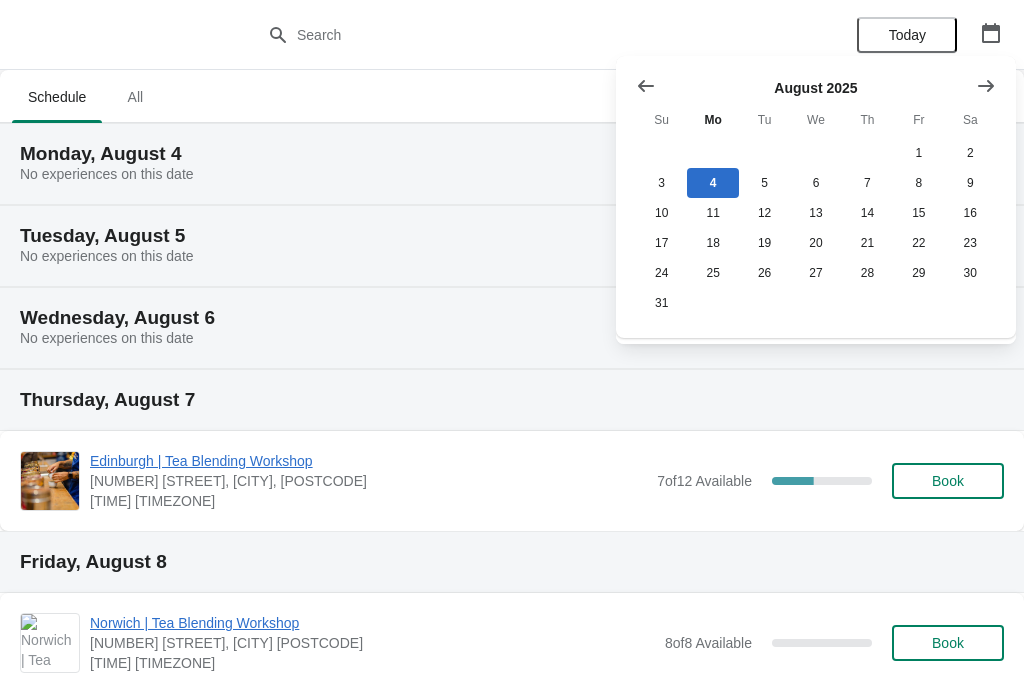 click at bounding box center (986, 86) 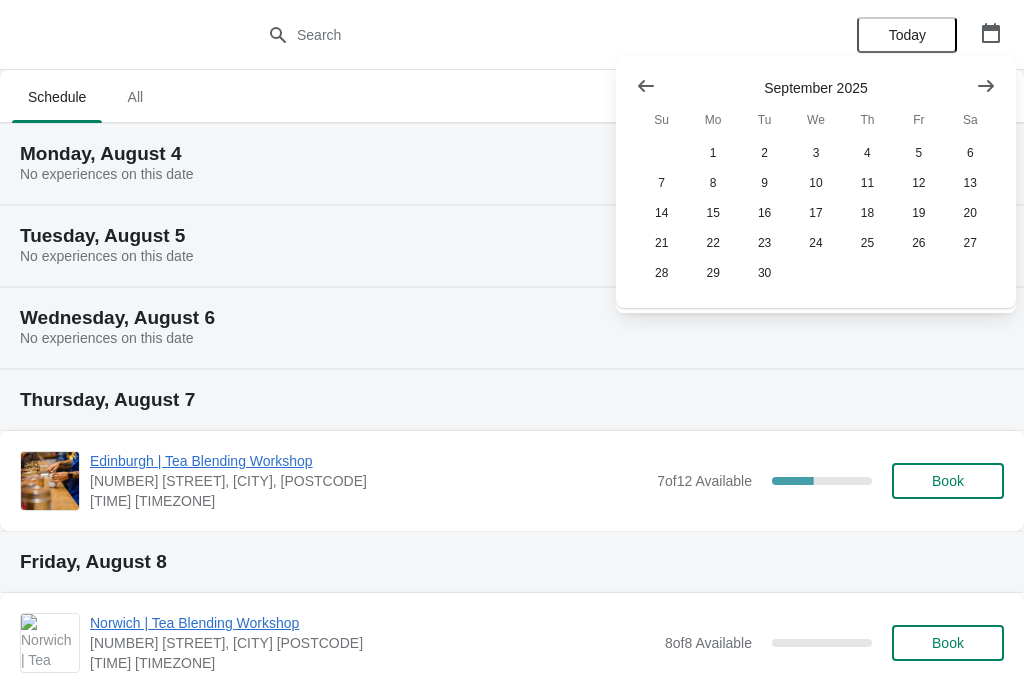 click on "10" at bounding box center [815, 183] 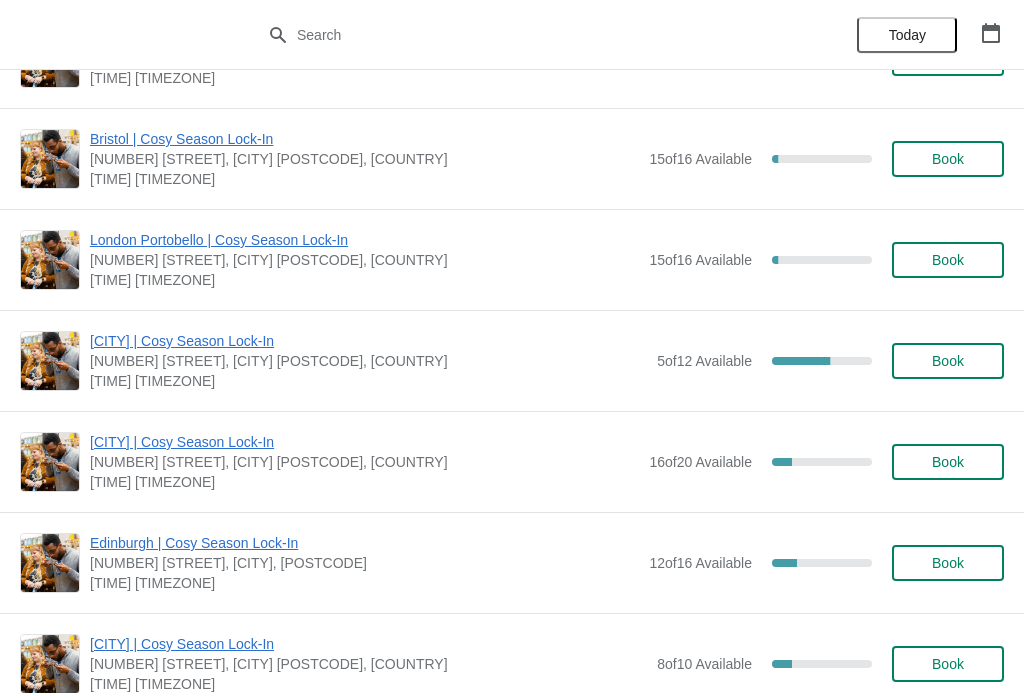 scroll, scrollTop: 1353, scrollLeft: 0, axis: vertical 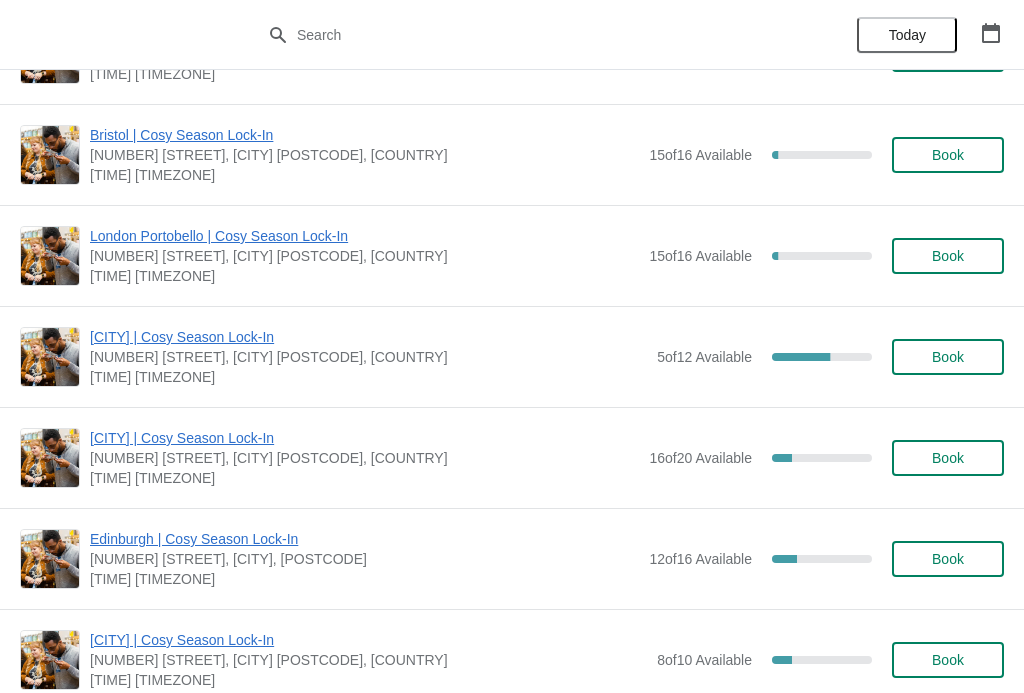 click on "Book" at bounding box center (948, 357) 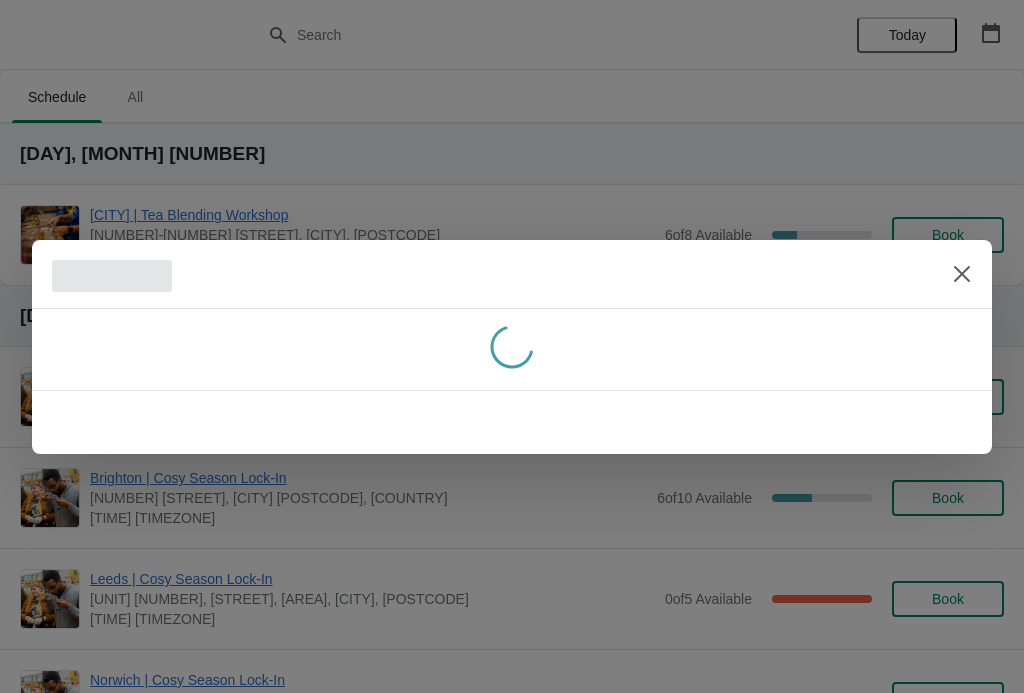 scroll, scrollTop: 0, scrollLeft: 0, axis: both 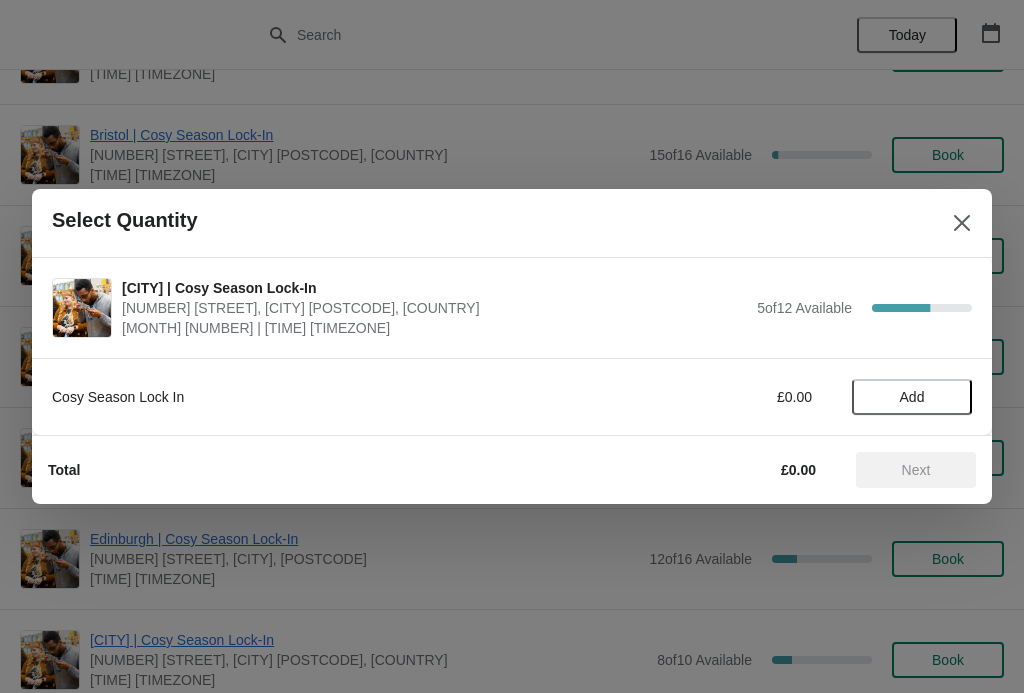 click on "Add" at bounding box center (912, 397) 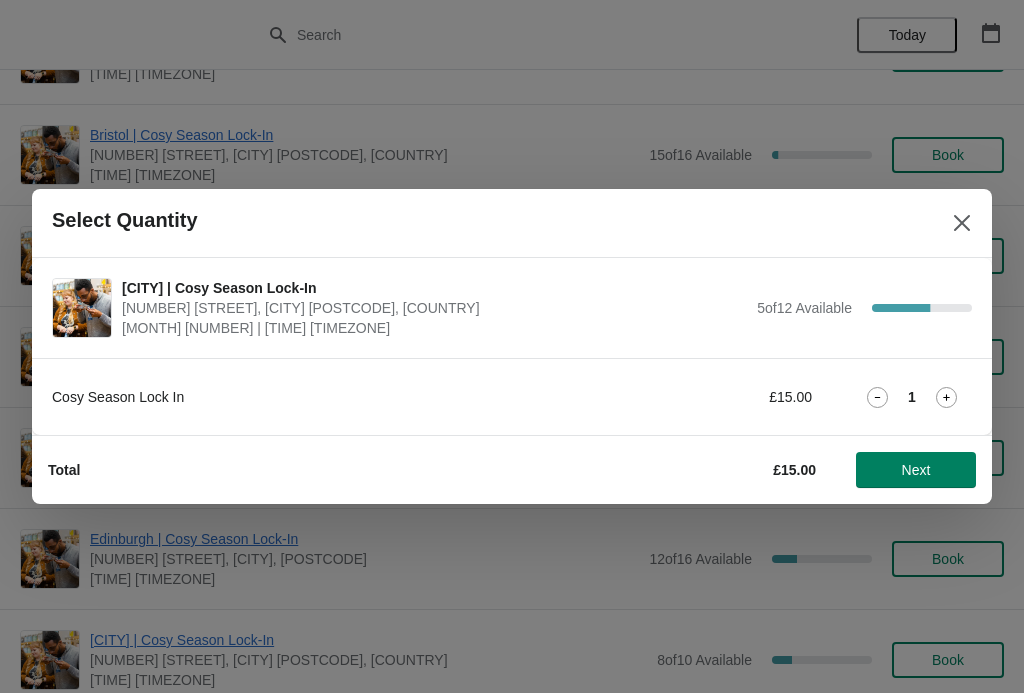 click on "Next" at bounding box center (916, 470) 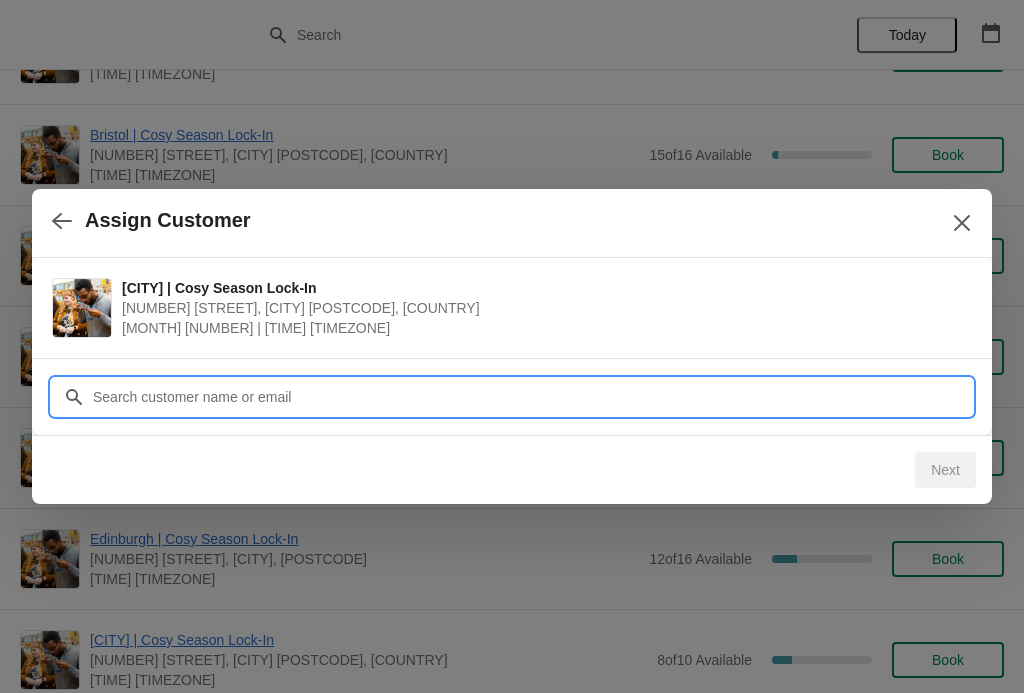 click on "Assign Customer Manchester | Cosy Season Lock-In 57 Church St, Manchester M4 1PD, UK September 11 | 6:30 pm Europe/London Customer Next" at bounding box center (512, 3766) 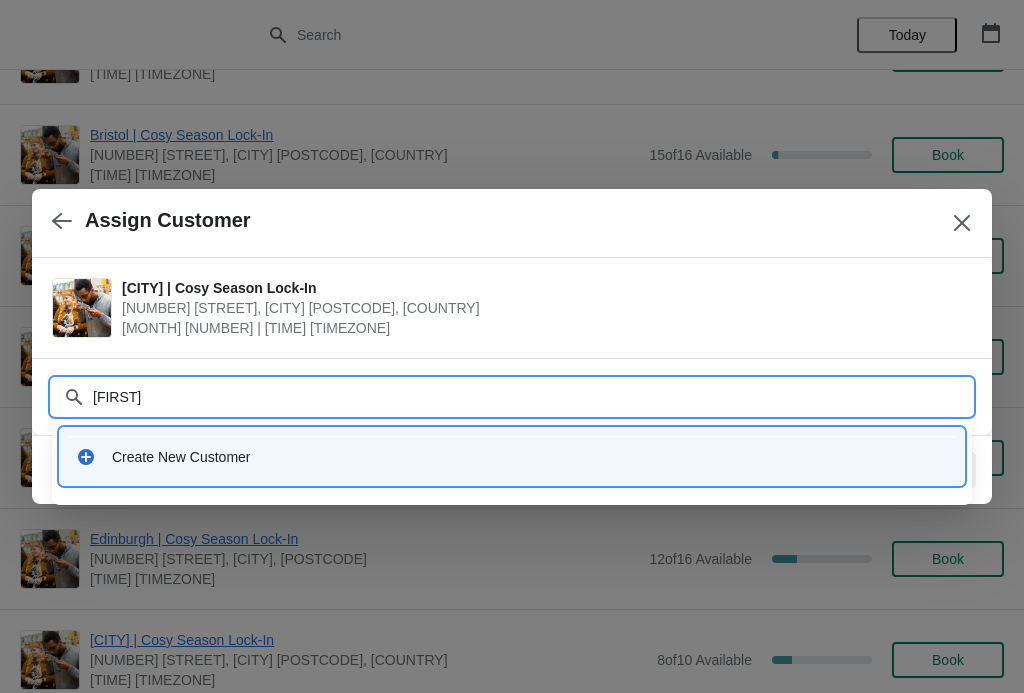 type on "Lizh" 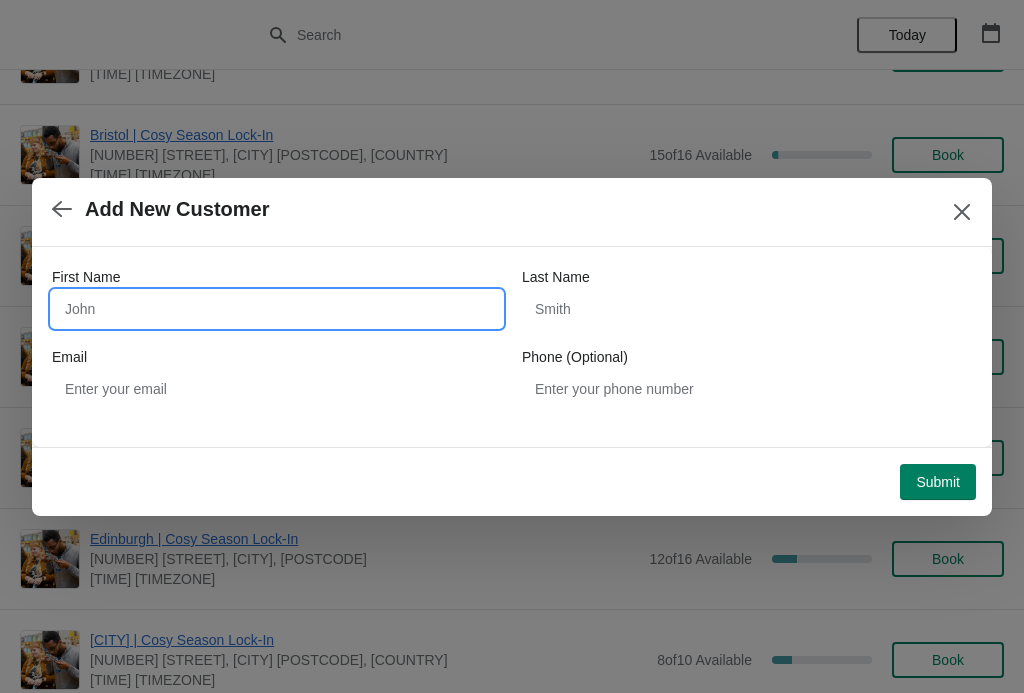 click on "First Name" at bounding box center [277, 309] 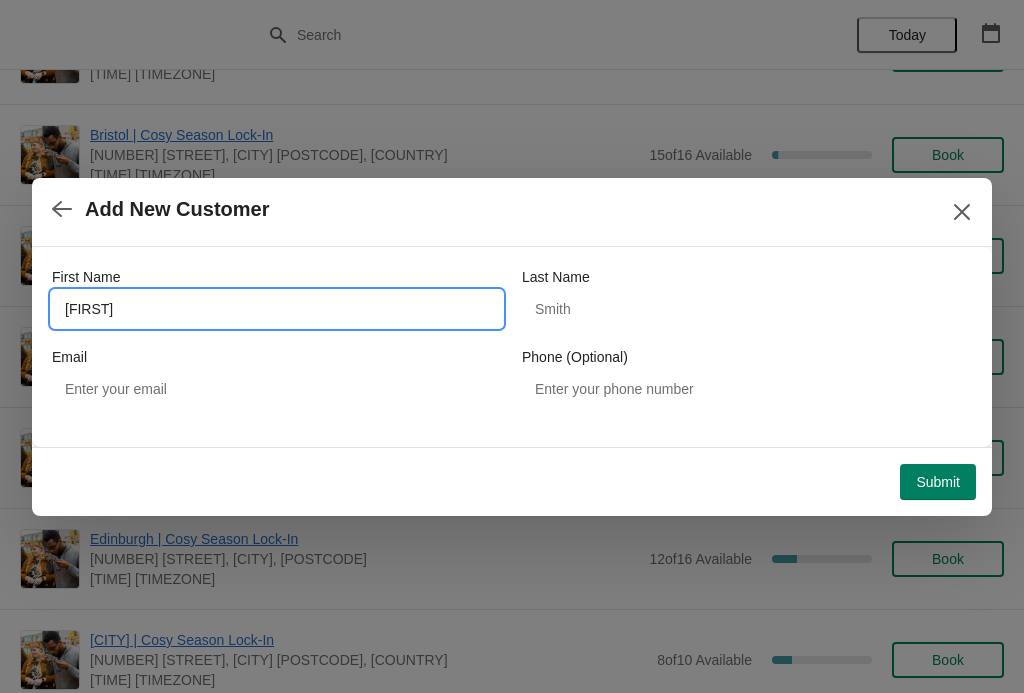 type on "Liz" 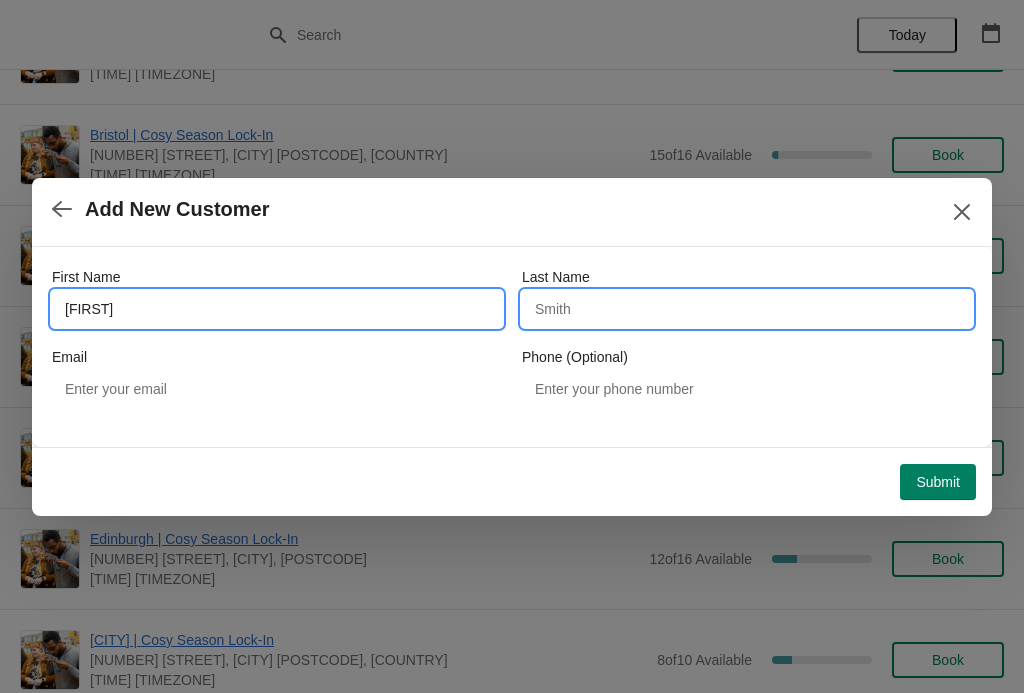 click on "Last Name" at bounding box center (747, 309) 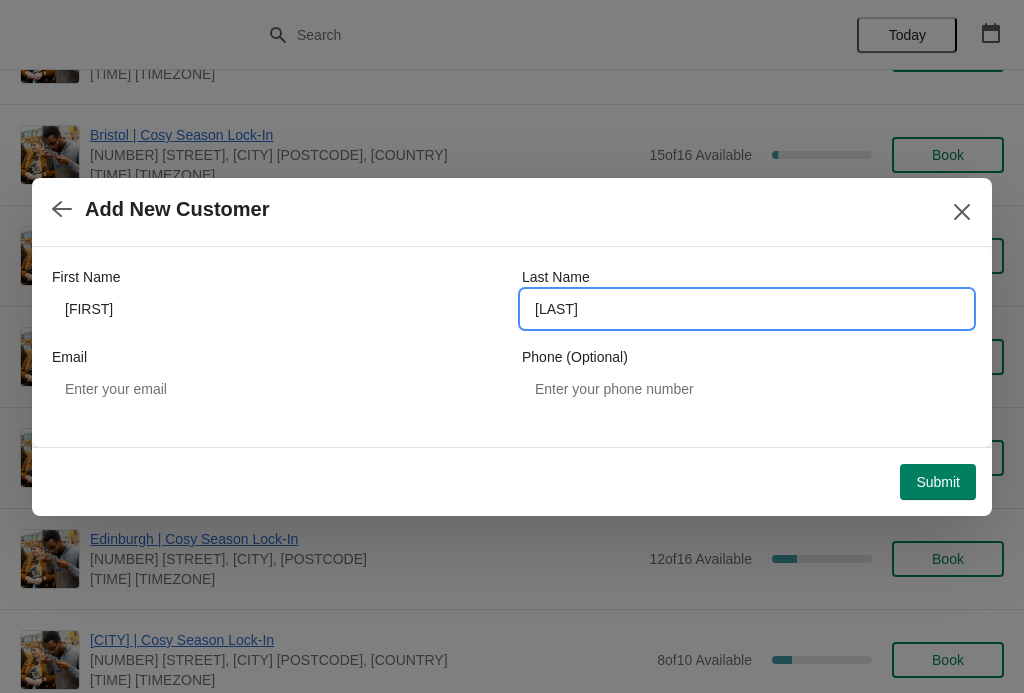type on "Hibberd" 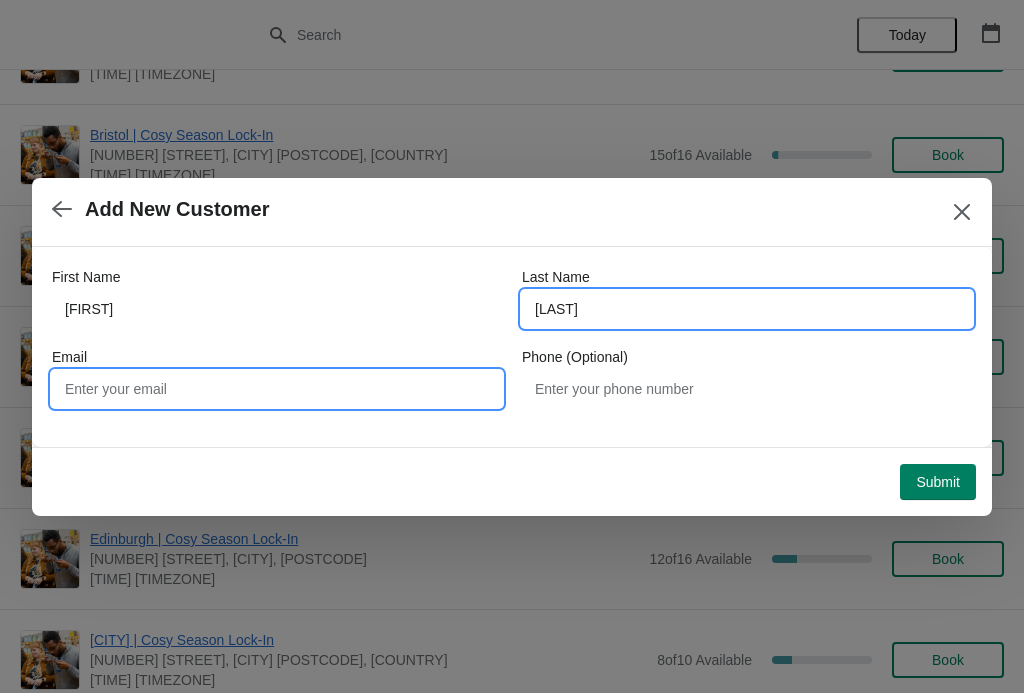 click on "Email" at bounding box center (277, 389) 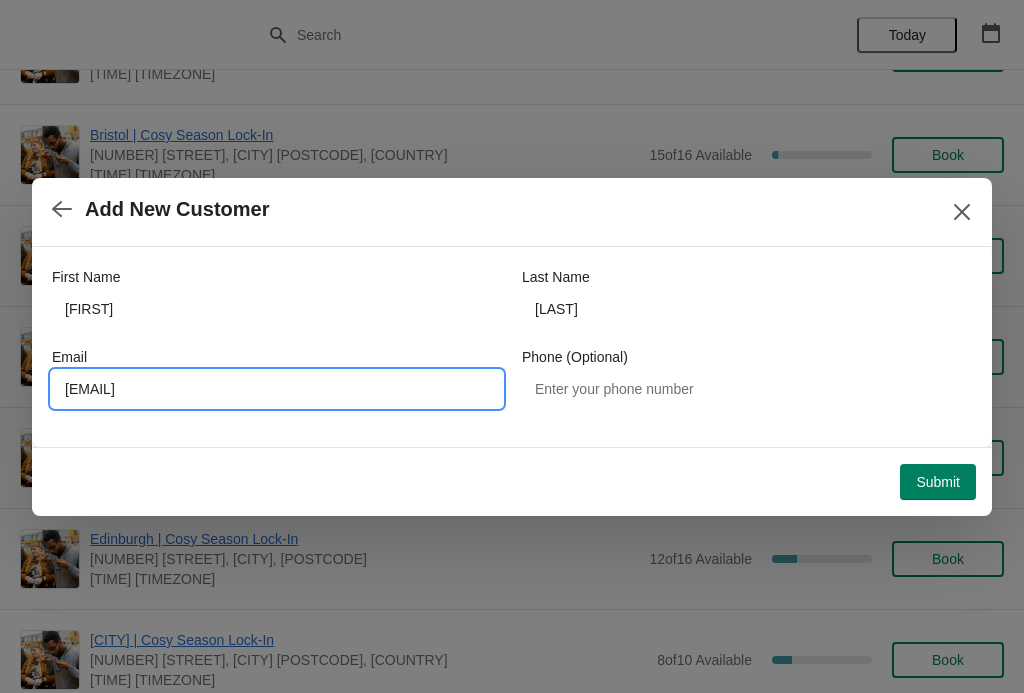 type on "Lizhibberd@yahoo.co.uk" 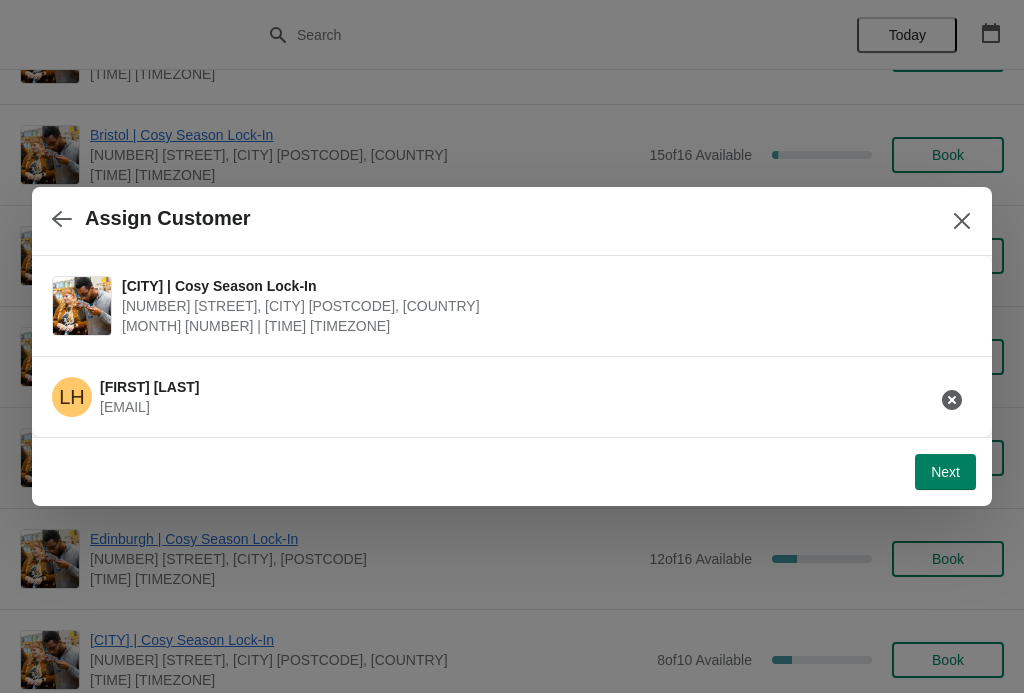 click on "Next" at bounding box center (945, 472) 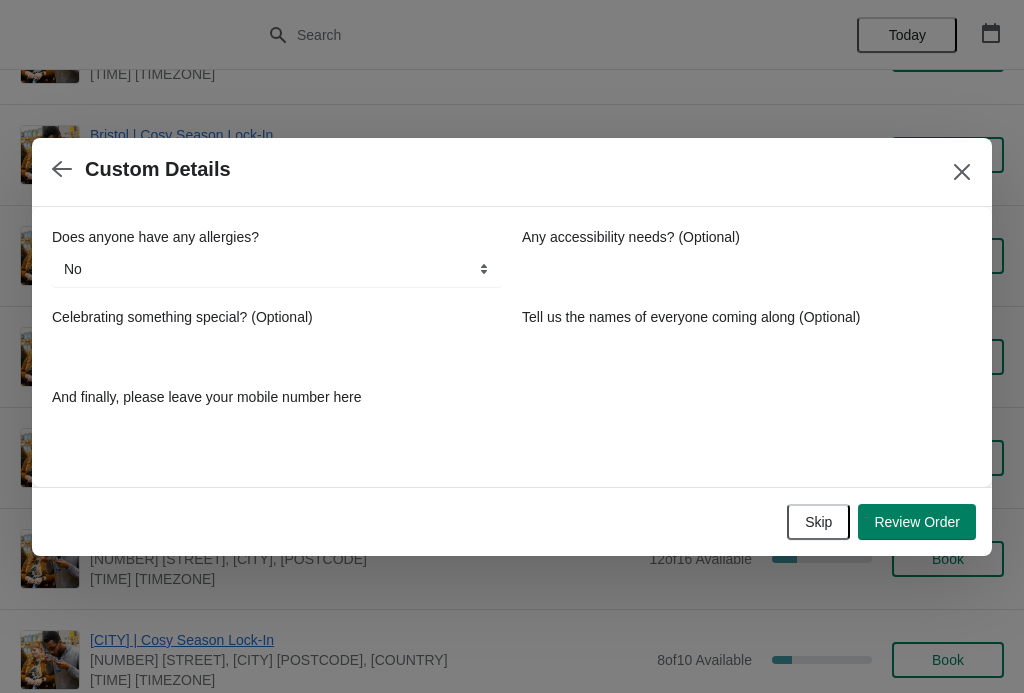 click on "Review Order" at bounding box center (917, 522) 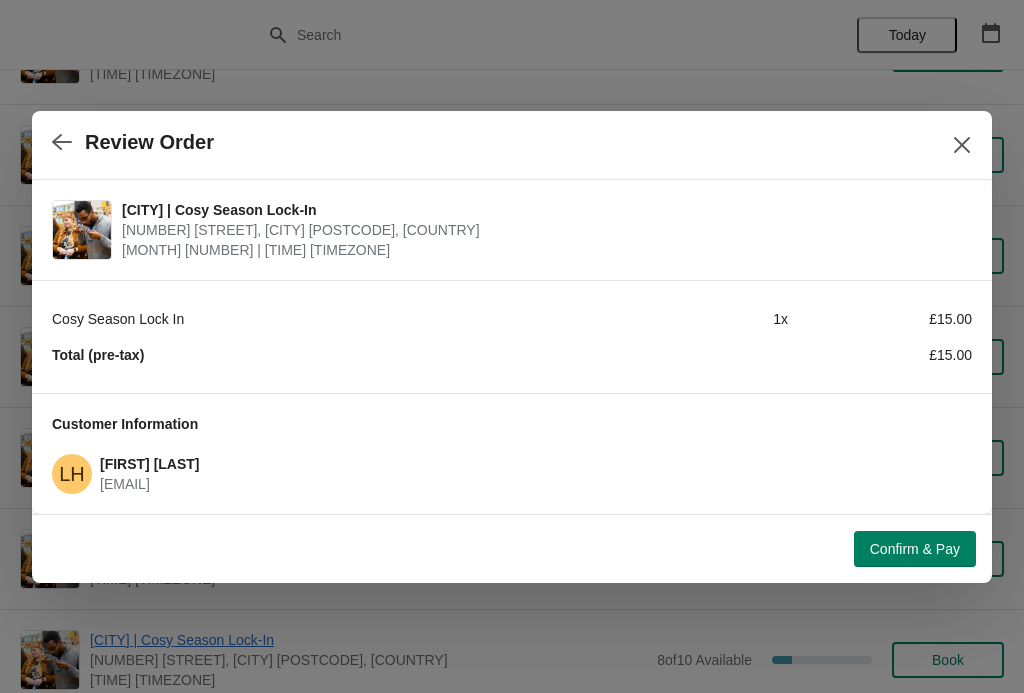 click on "Confirm & Pay" at bounding box center [915, 549] 